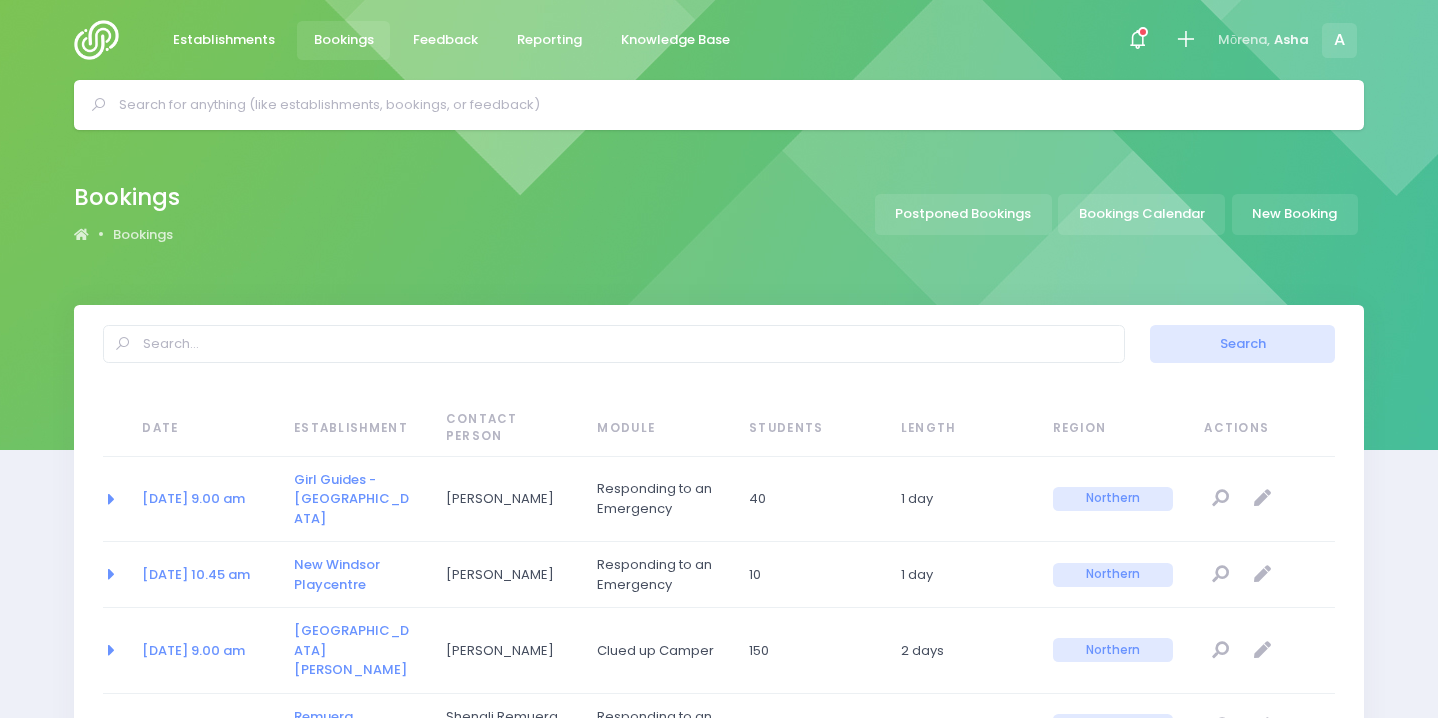 select on "20" 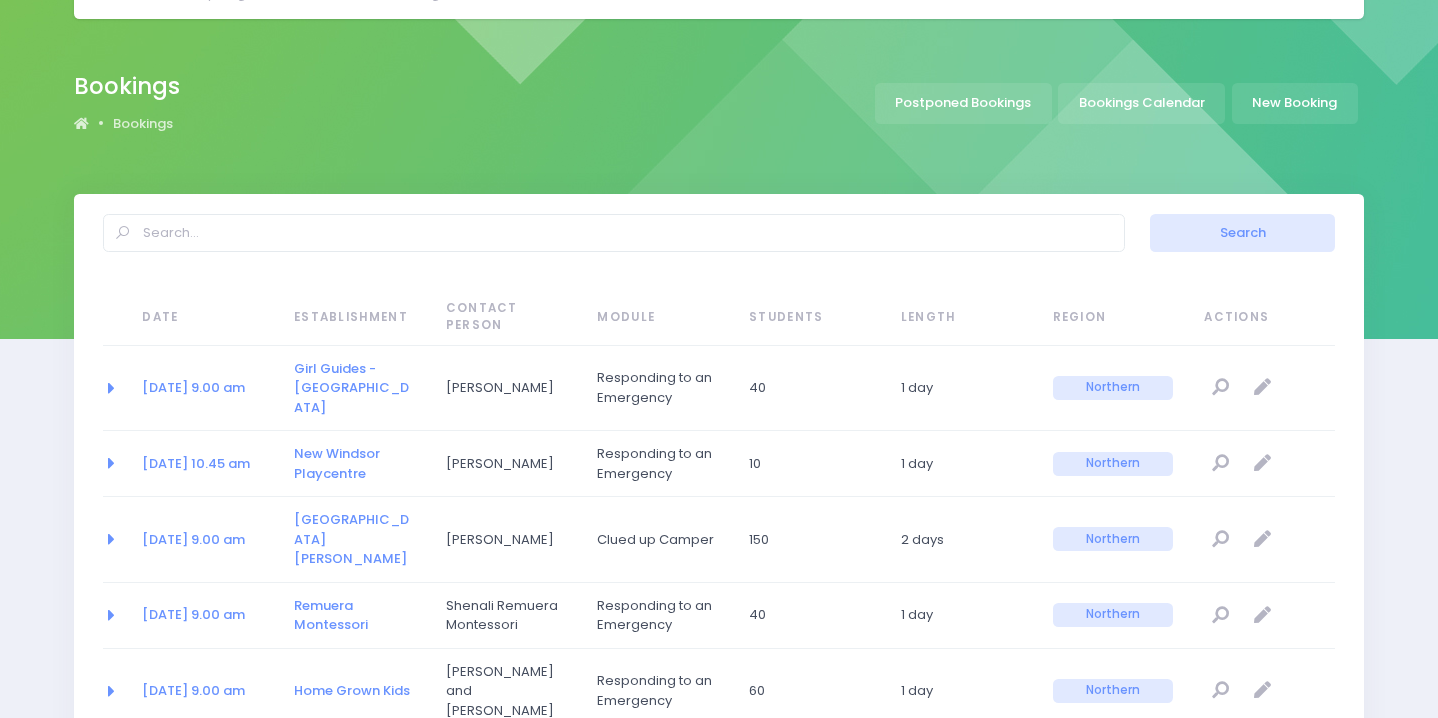 scroll, scrollTop: 0, scrollLeft: 0, axis: both 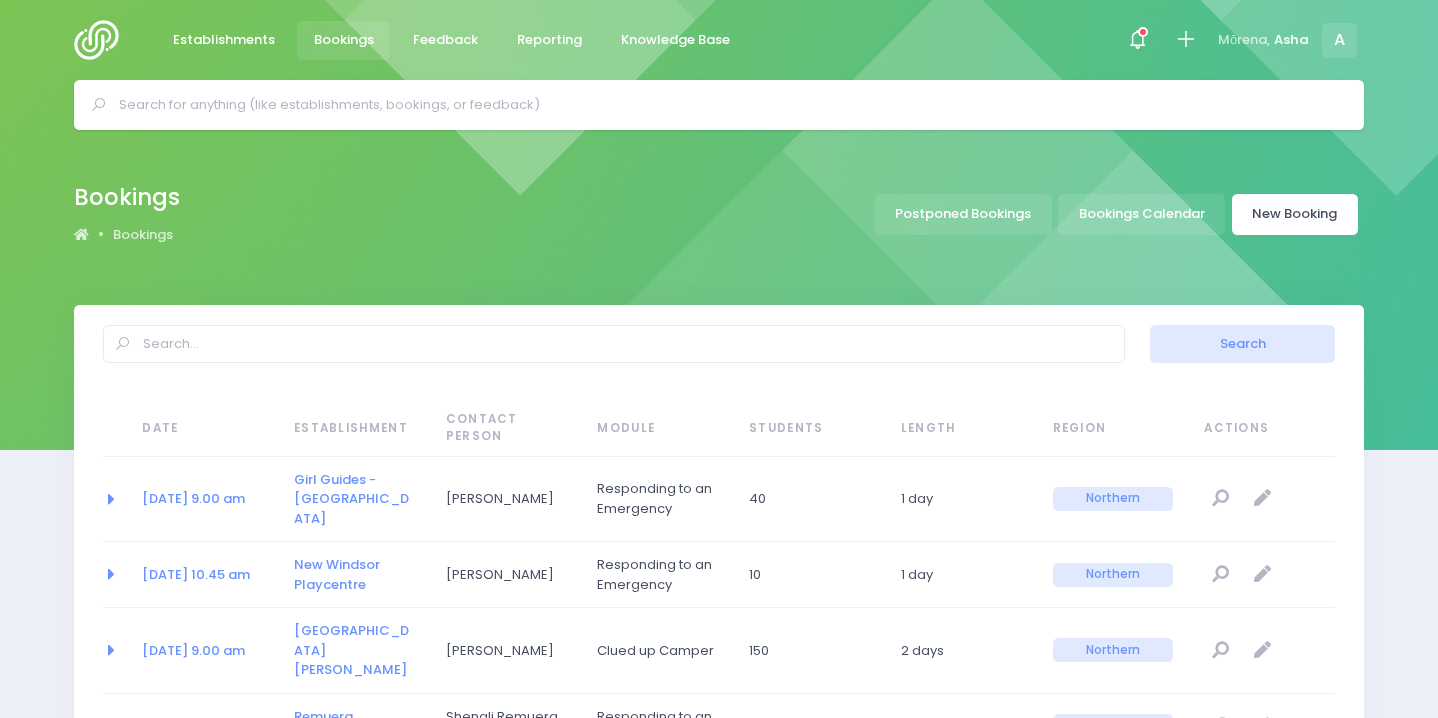 click on "New Booking" at bounding box center [1295, 214] 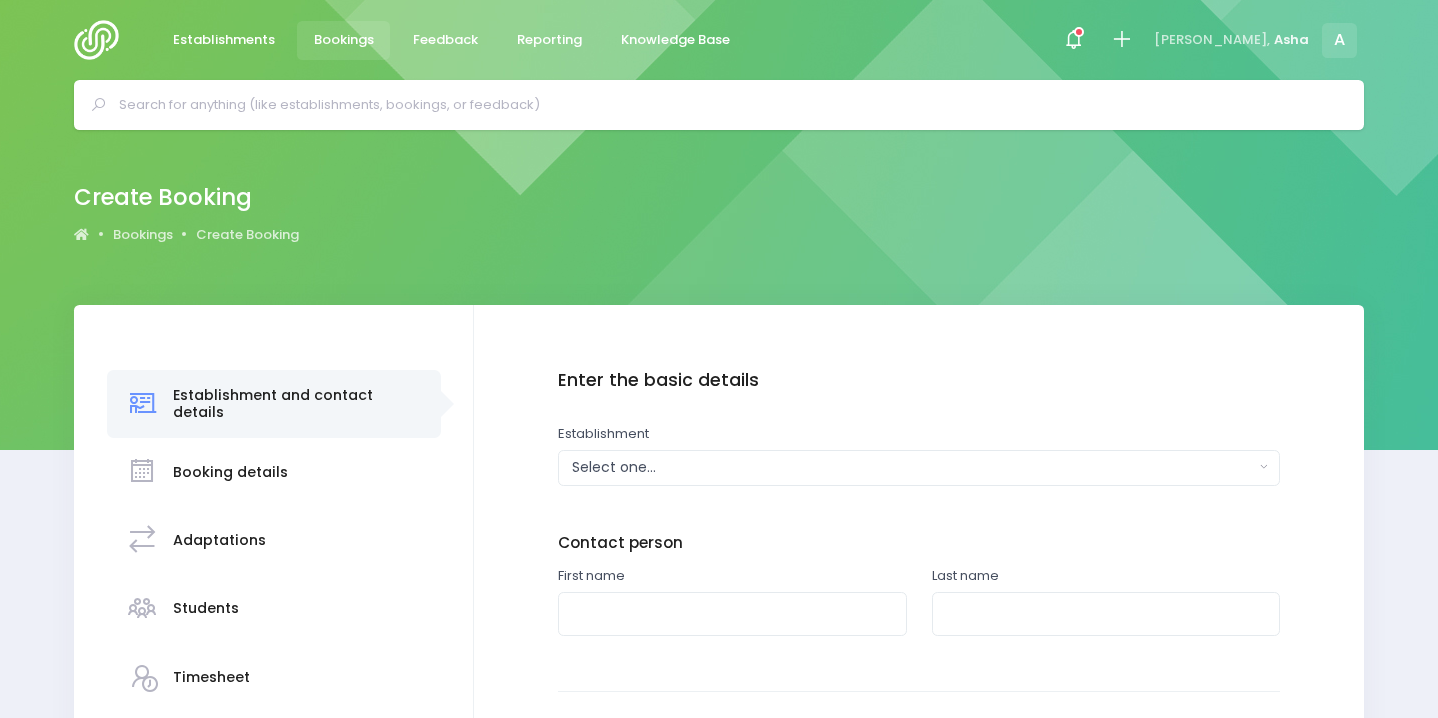 scroll, scrollTop: 0, scrollLeft: 0, axis: both 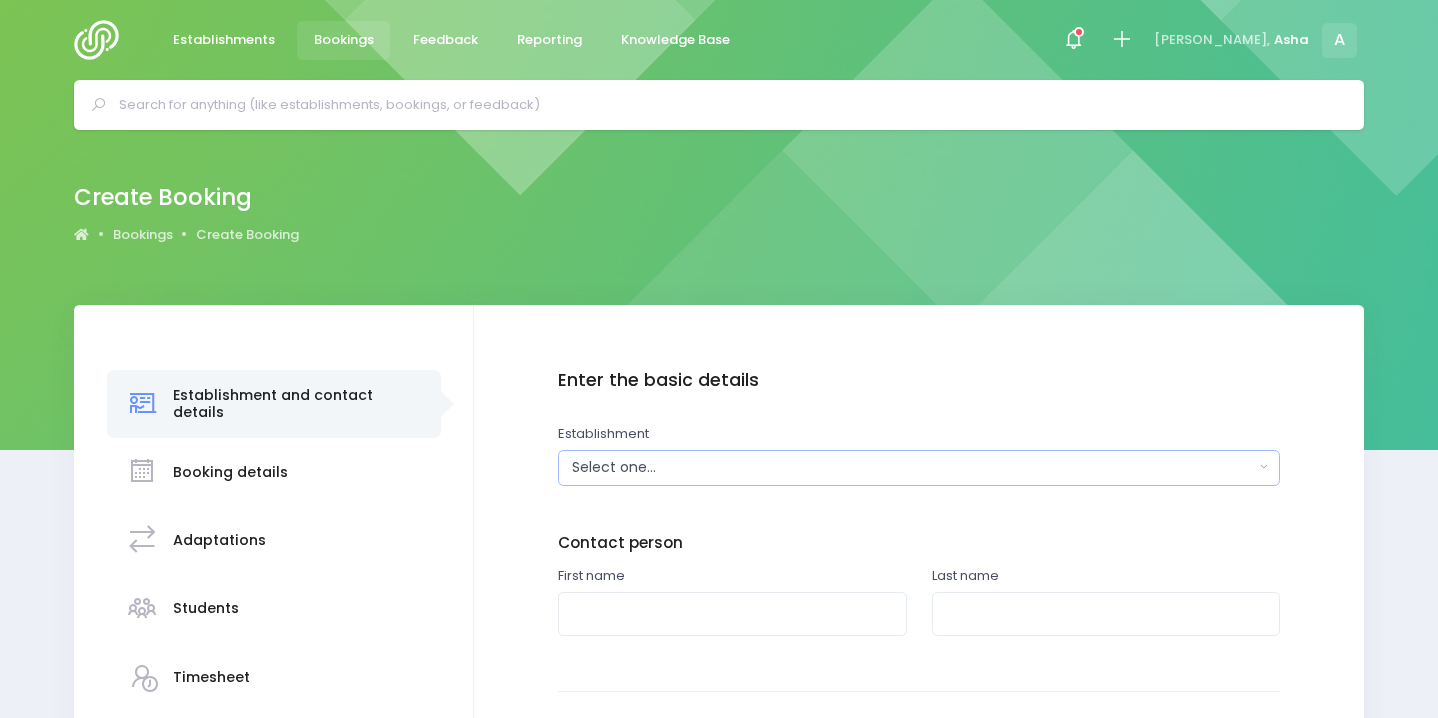 click on "Select one..." at bounding box center [913, 467] 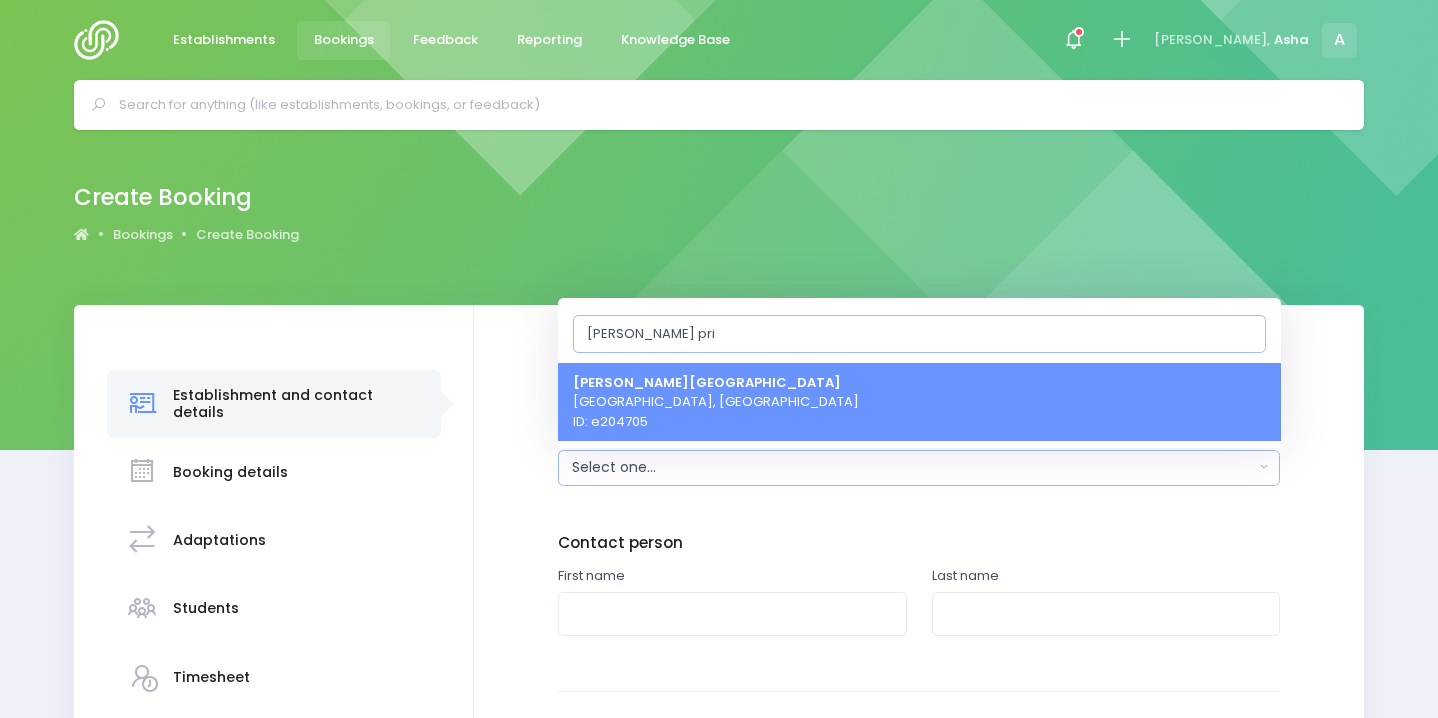type on "henderson pri" 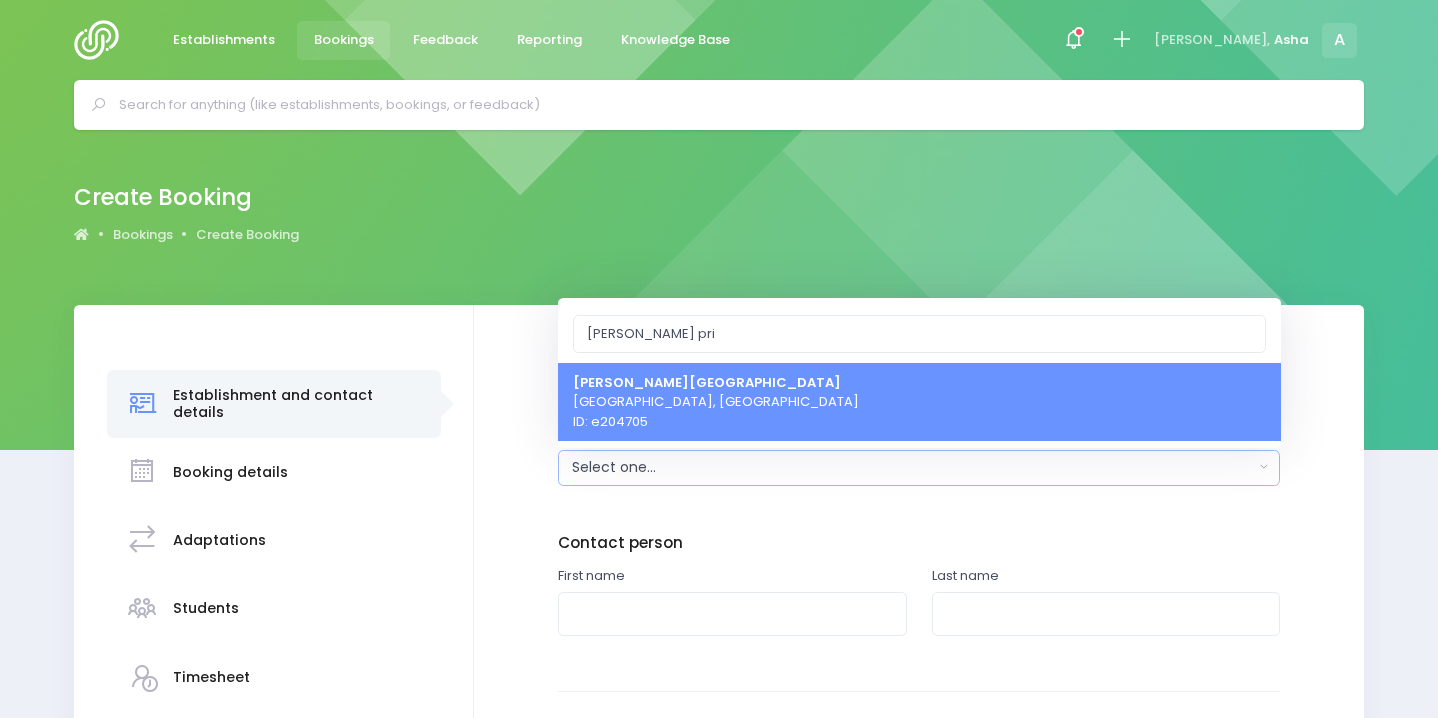 click on "Henderson Primary School Auckland, Northern Region ID: e204705" at bounding box center [716, 401] 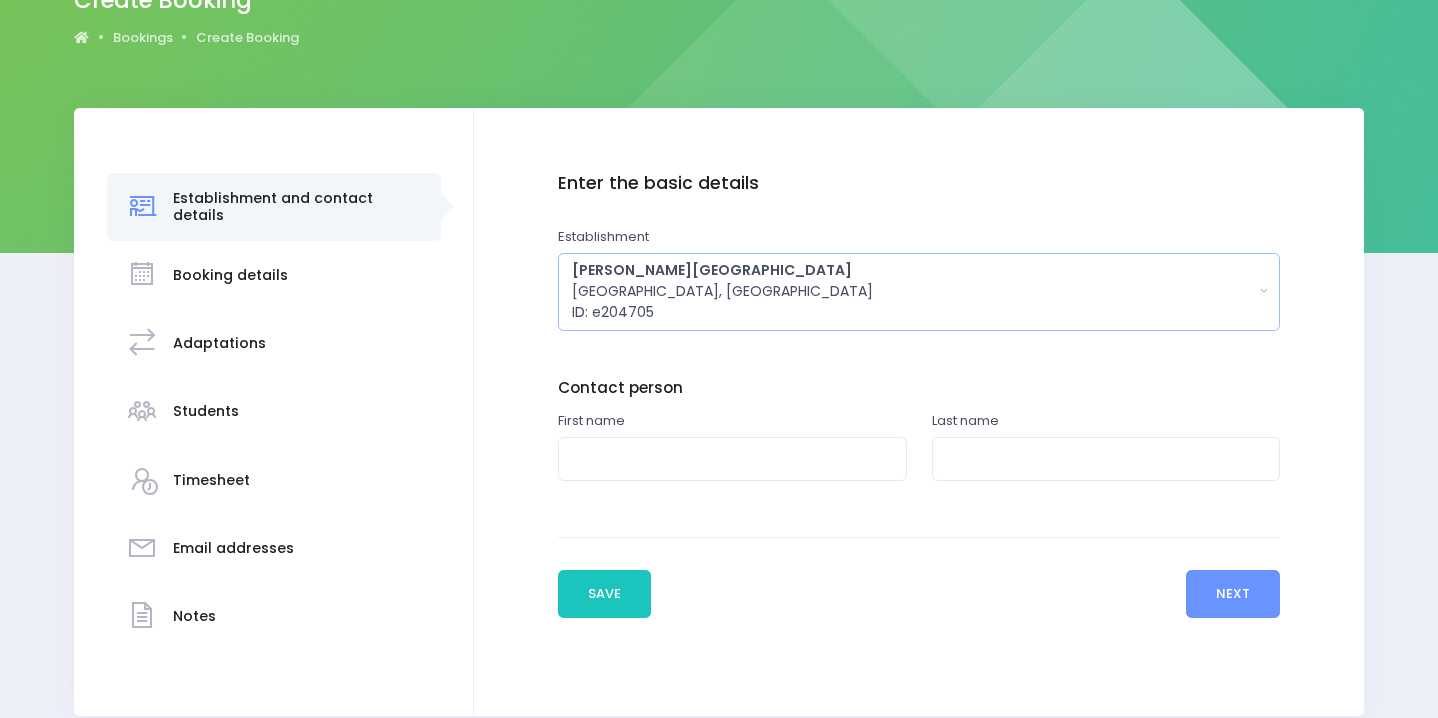 scroll, scrollTop: 285, scrollLeft: 0, axis: vertical 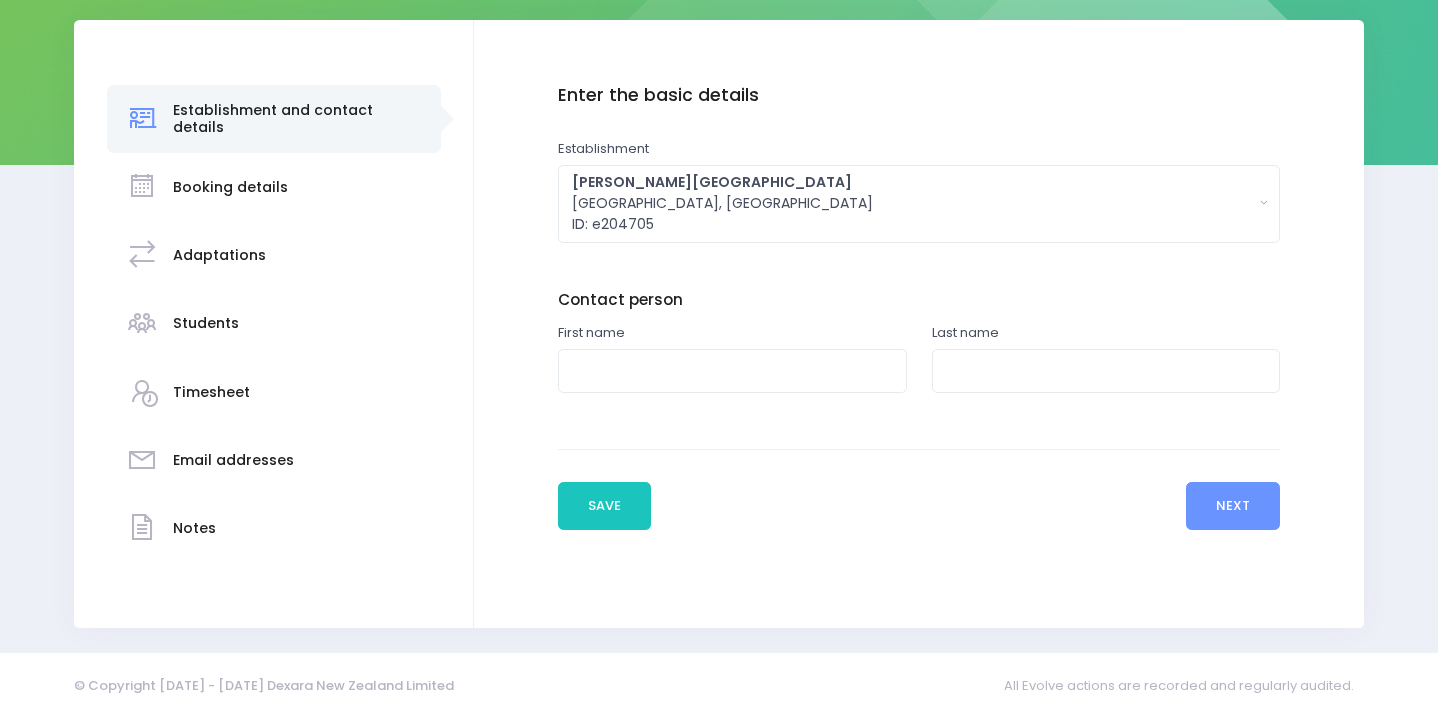 click on "First name" at bounding box center [732, 369] 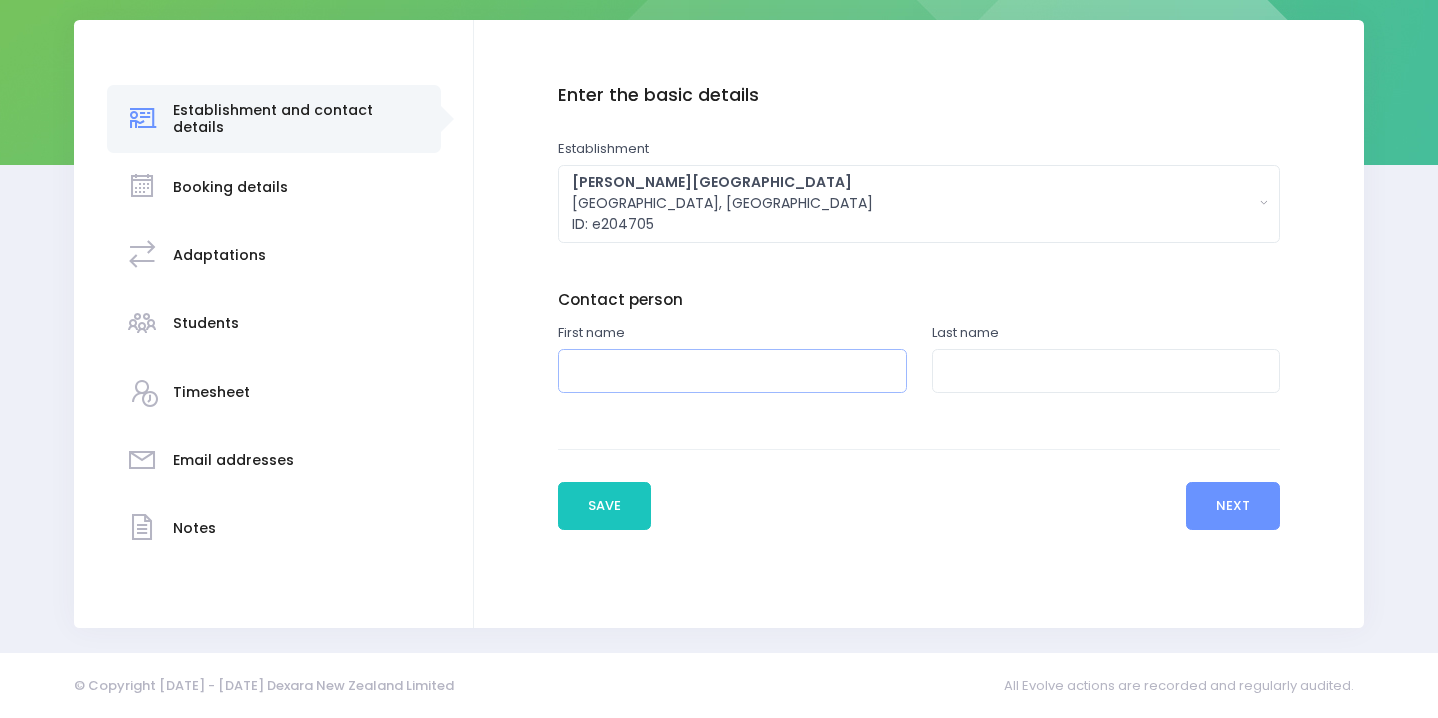 click at bounding box center (732, 371) 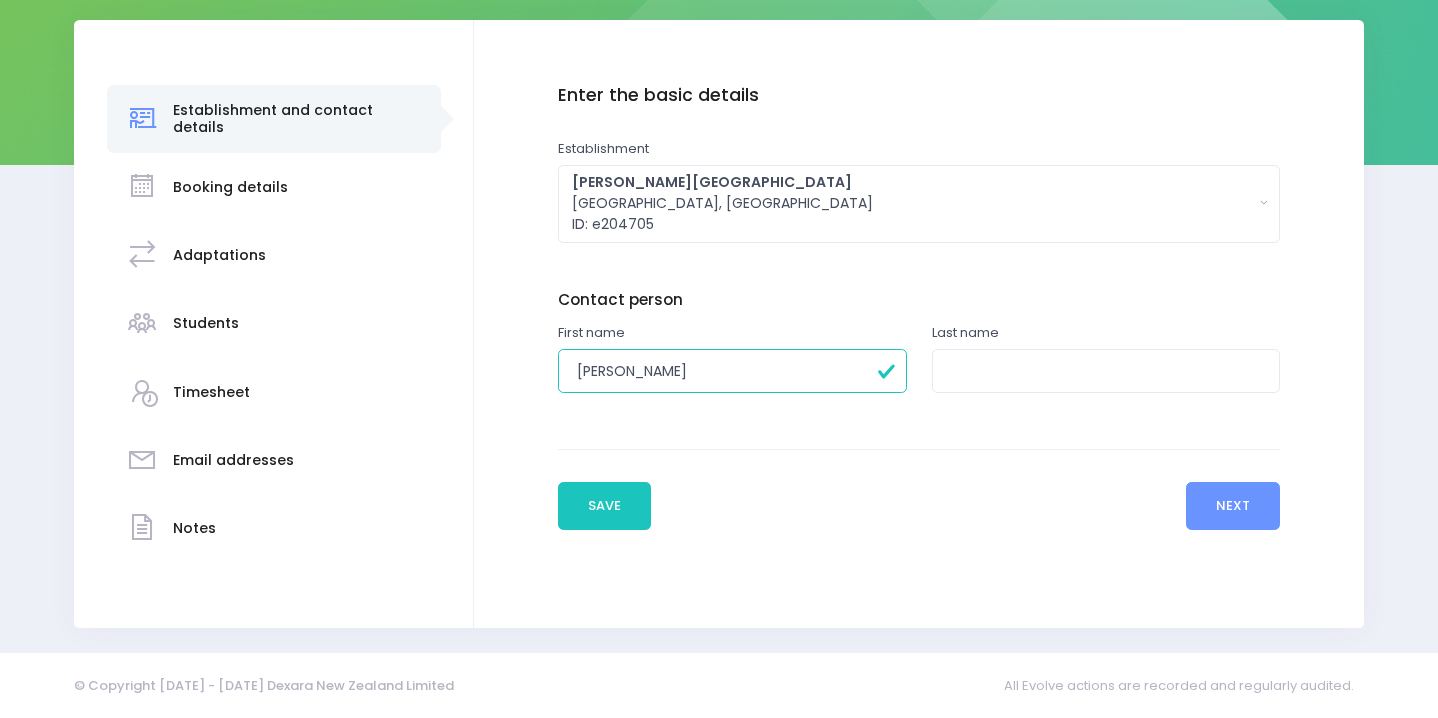 type on "Dianne" 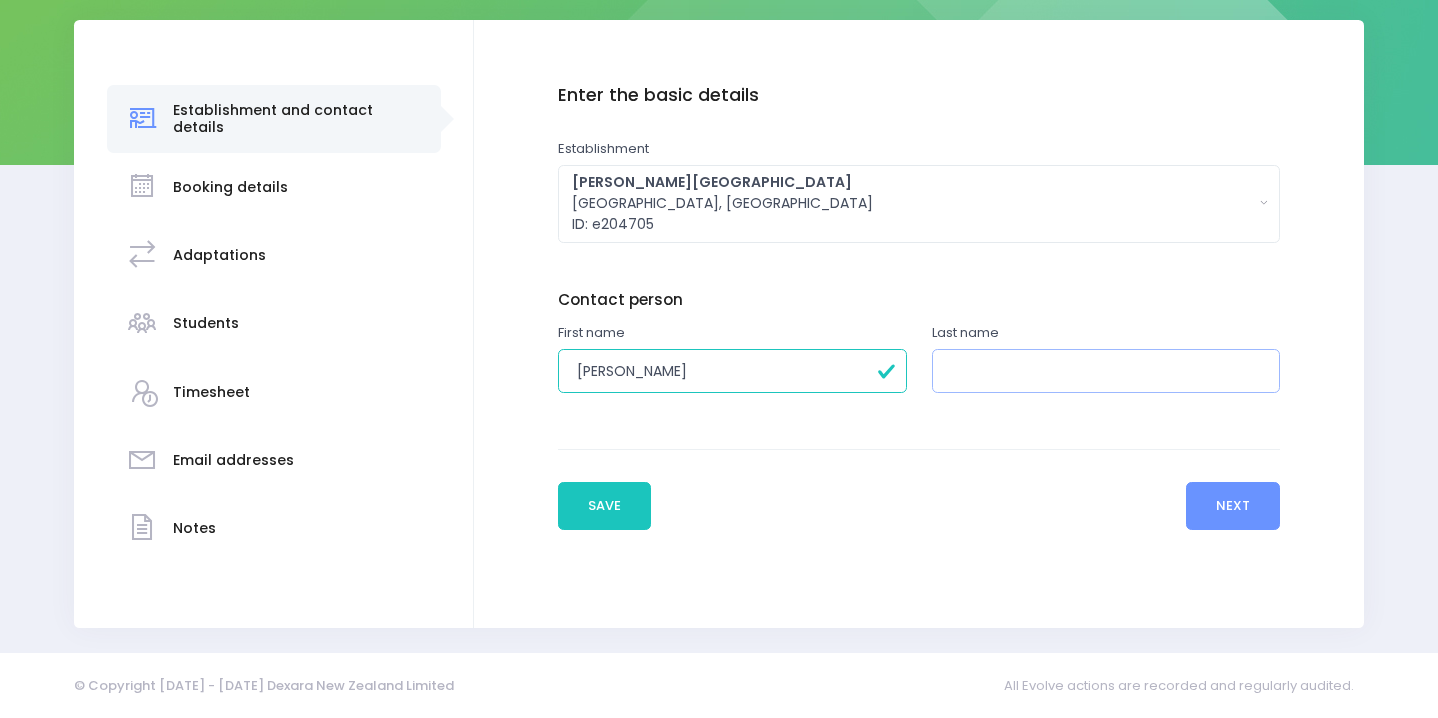 click at bounding box center (1106, 371) 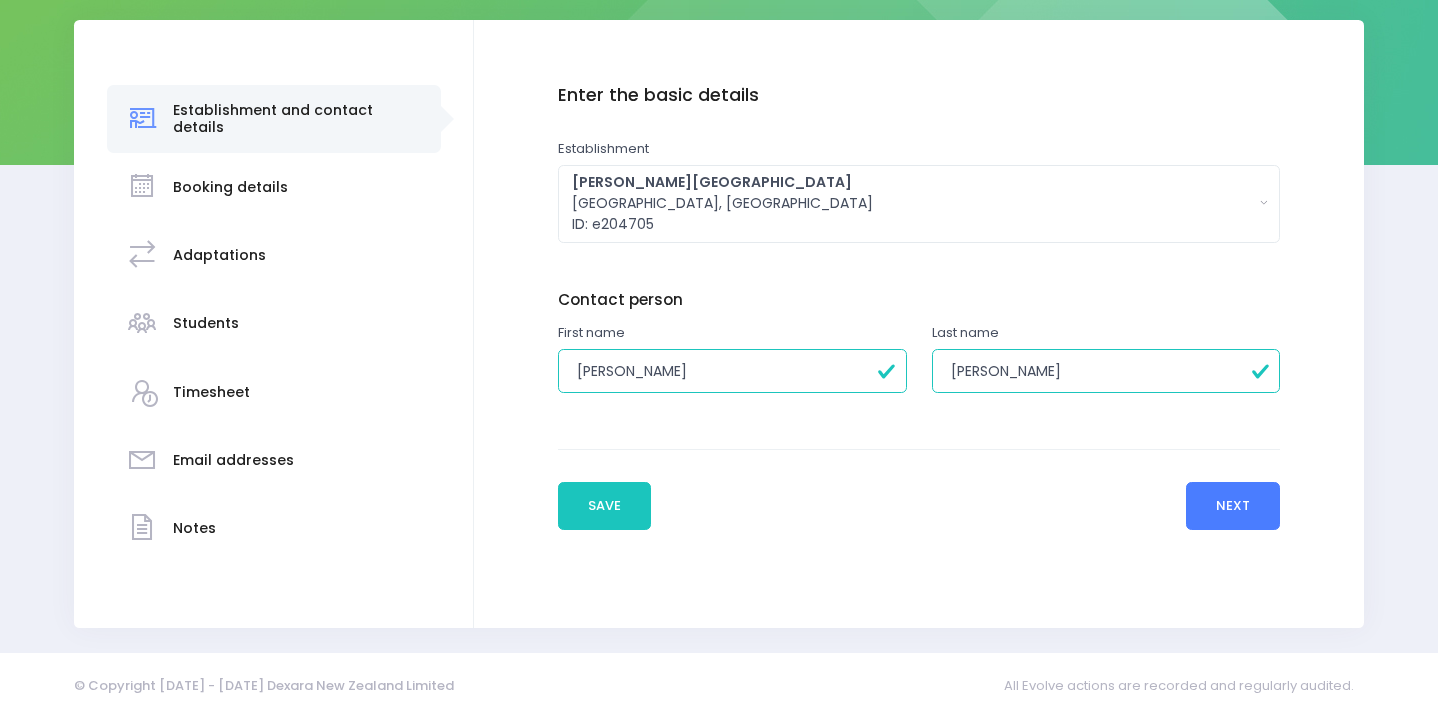 type on "Renner" 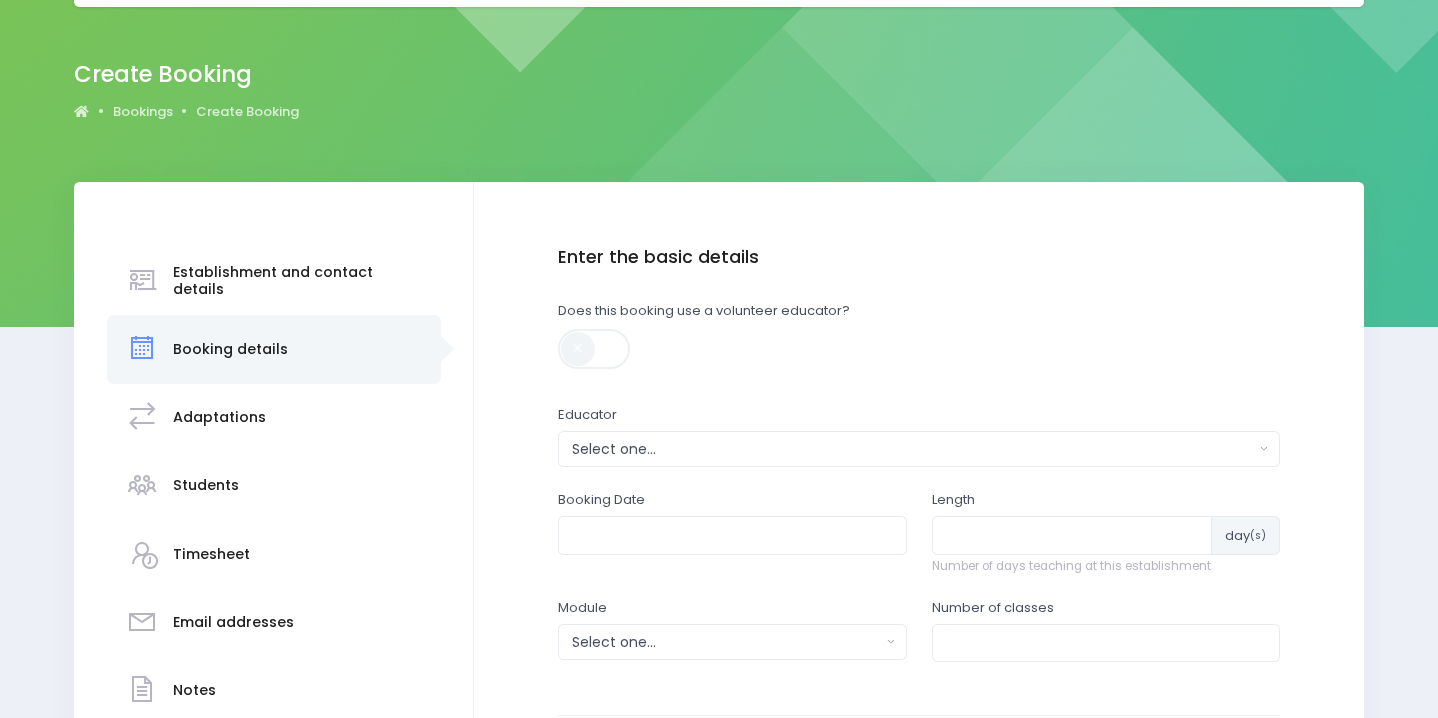 scroll, scrollTop: 215, scrollLeft: 0, axis: vertical 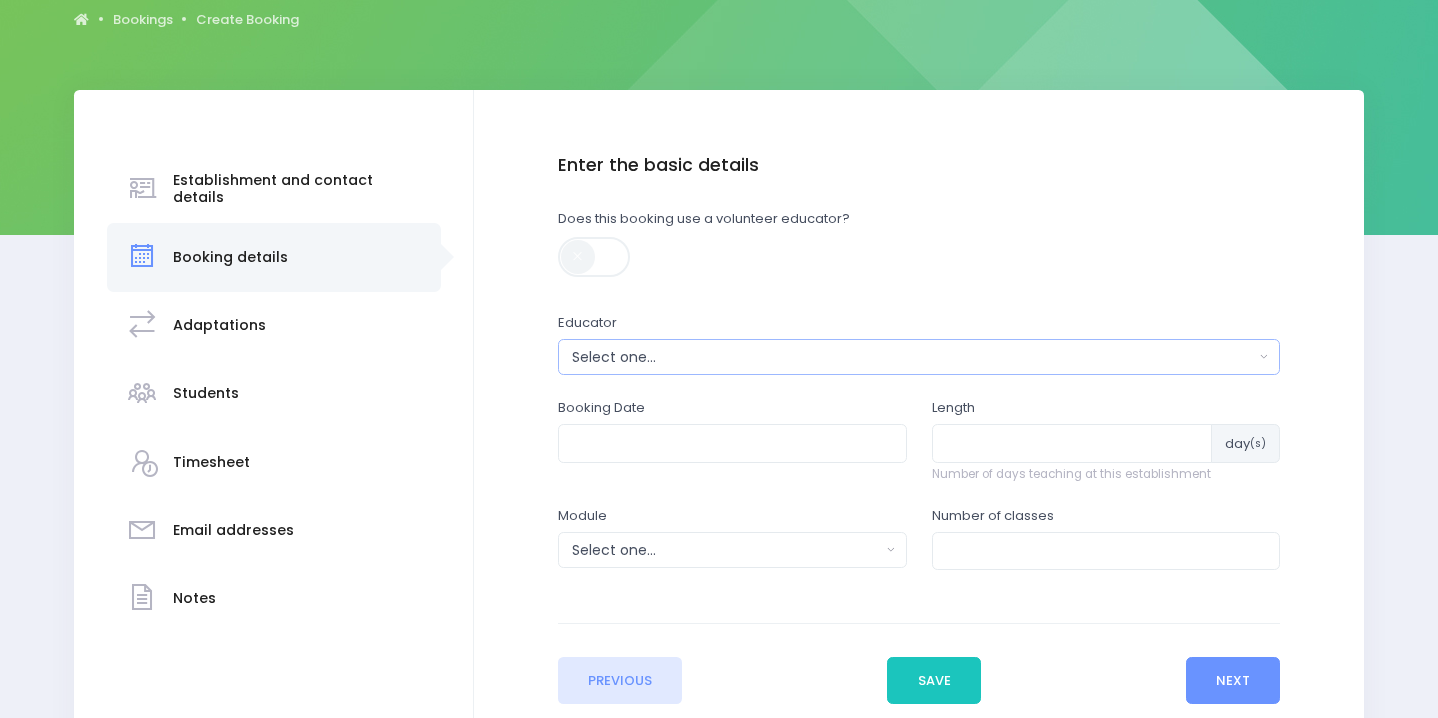 click on "Select one..." at bounding box center (913, 357) 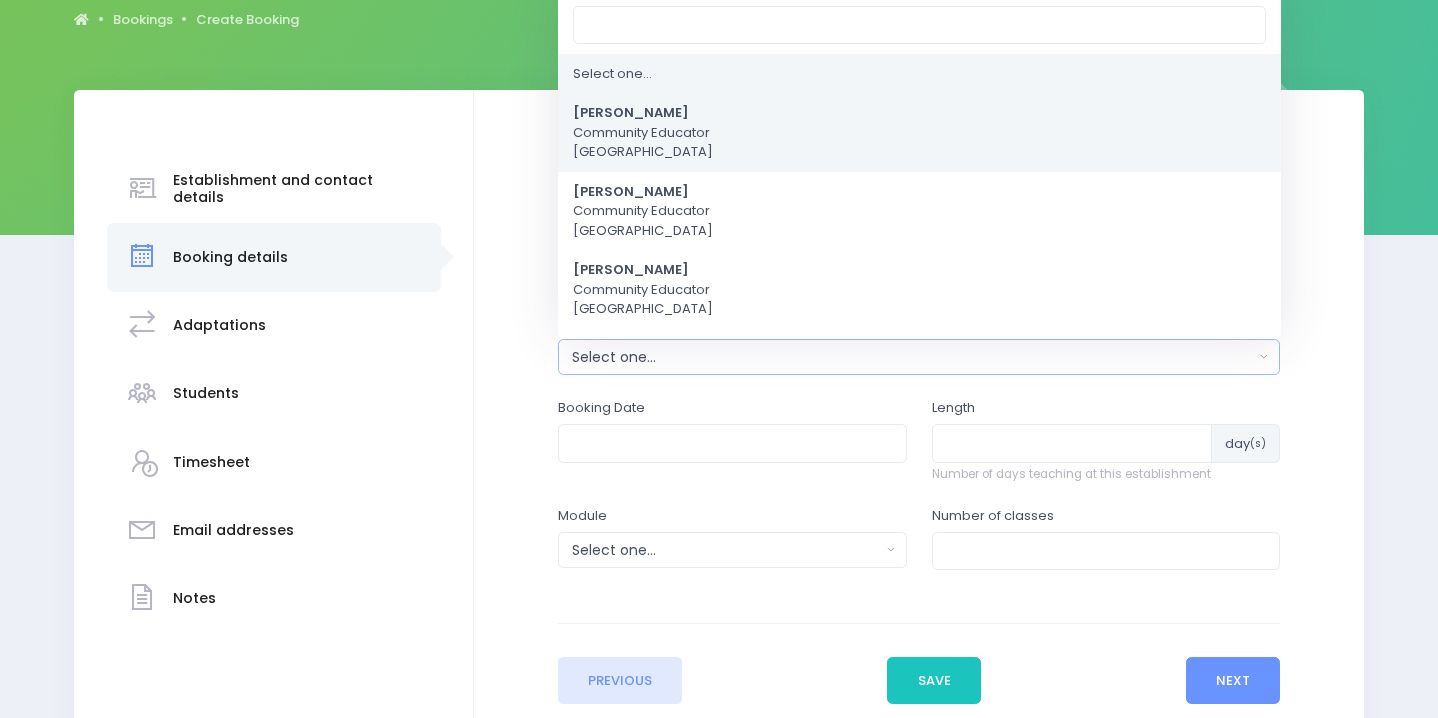 click on "Asha Bogdanowicz Community Educator Northern Region" at bounding box center (919, 133) 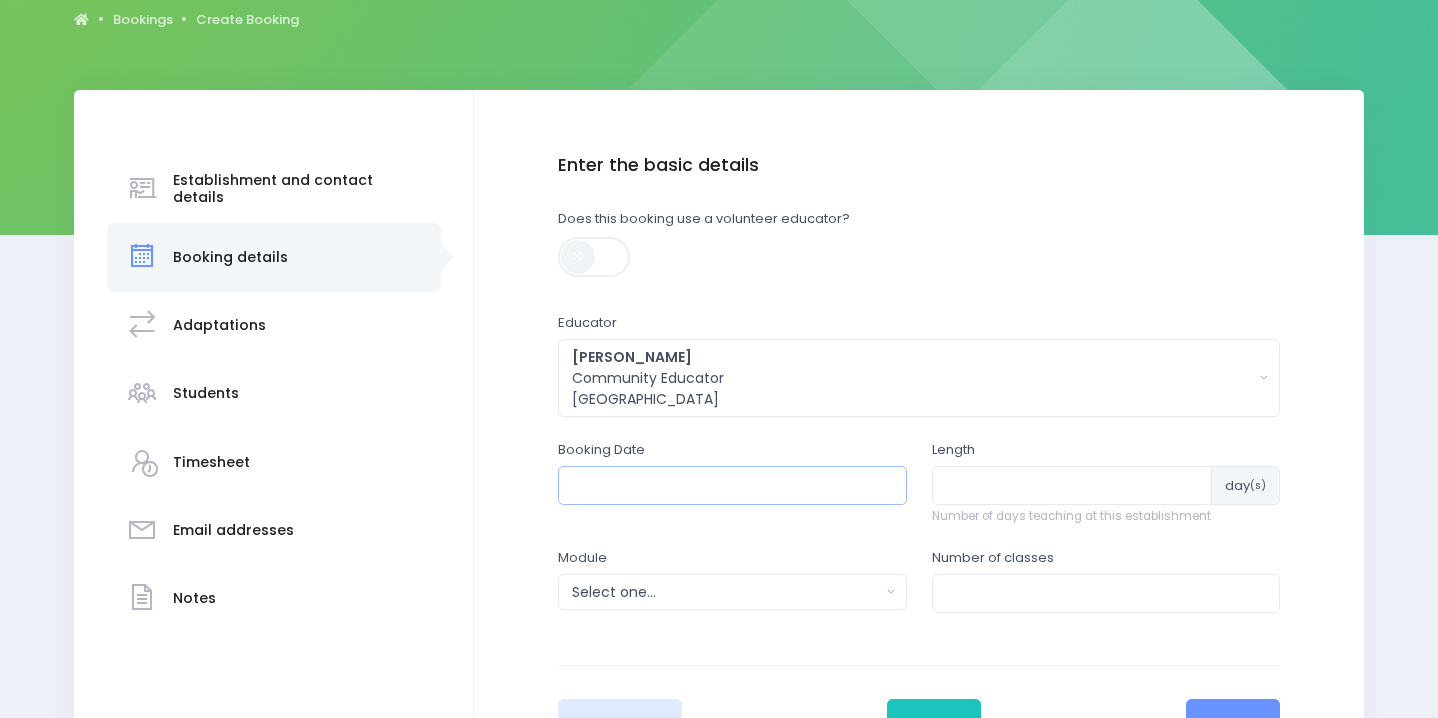 click at bounding box center [732, 485] 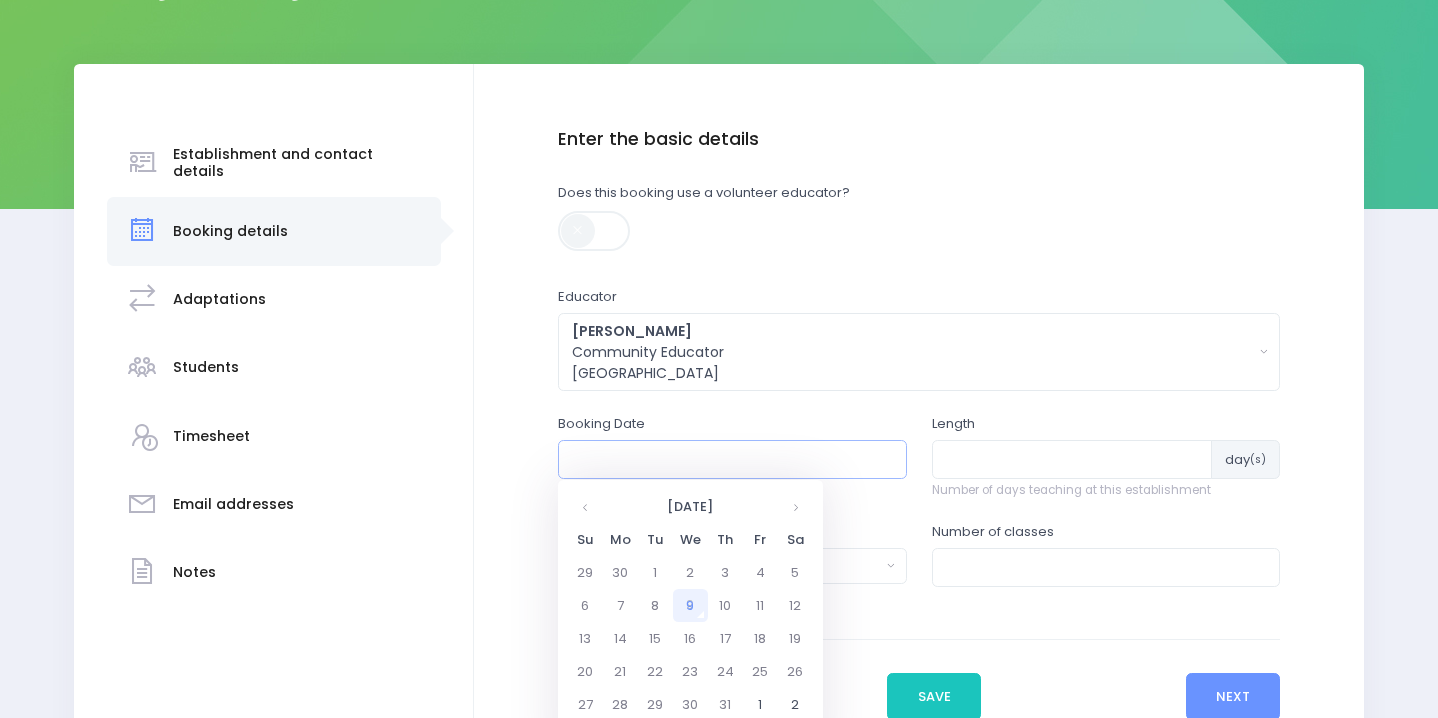scroll, scrollTop: 247, scrollLeft: 0, axis: vertical 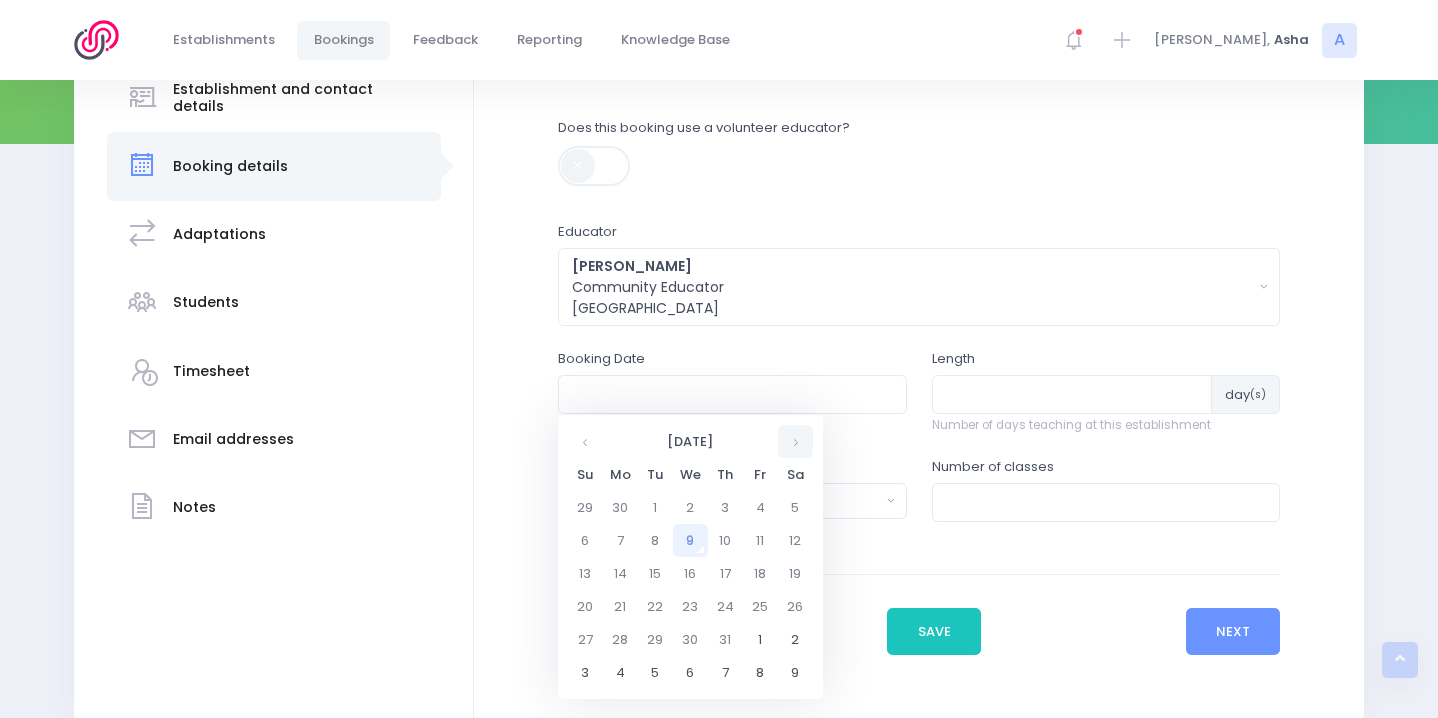 click at bounding box center [795, 441] 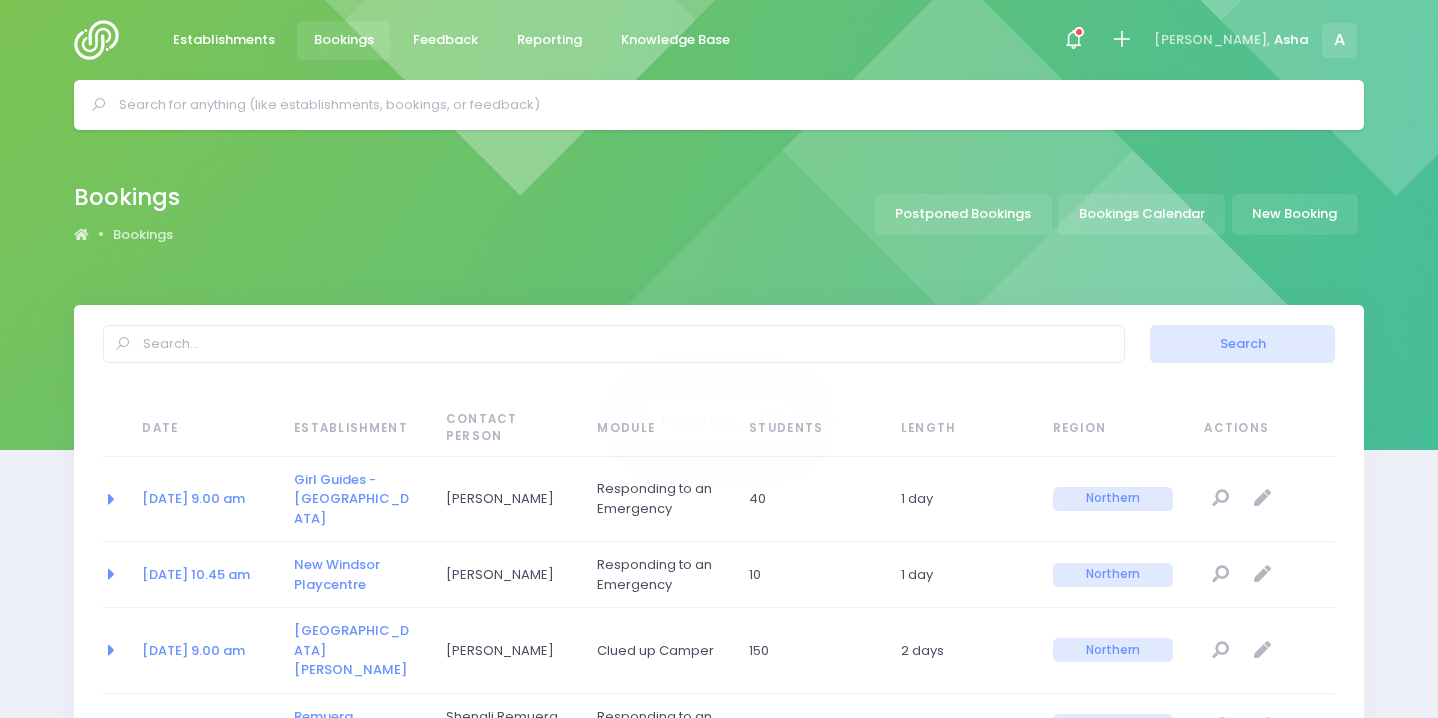 select on "20" 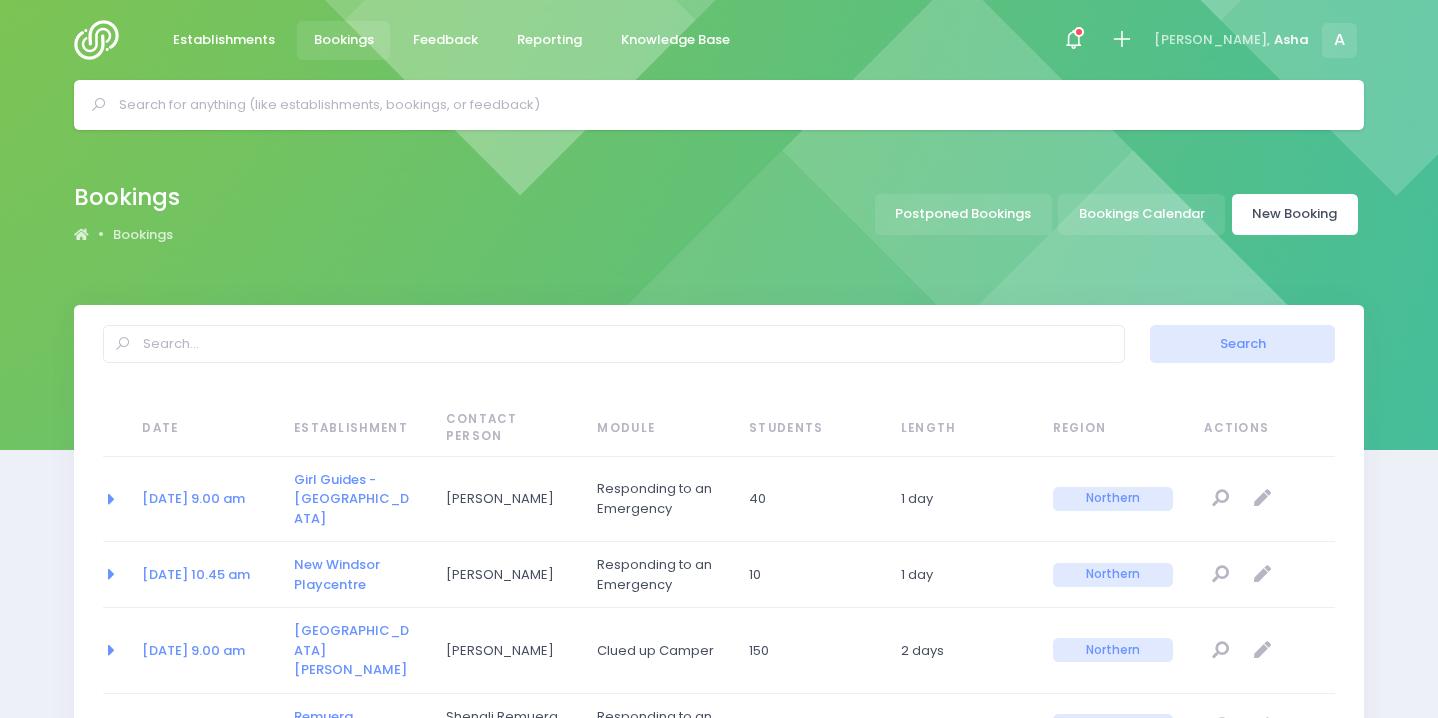 click on "New Booking" at bounding box center (1295, 214) 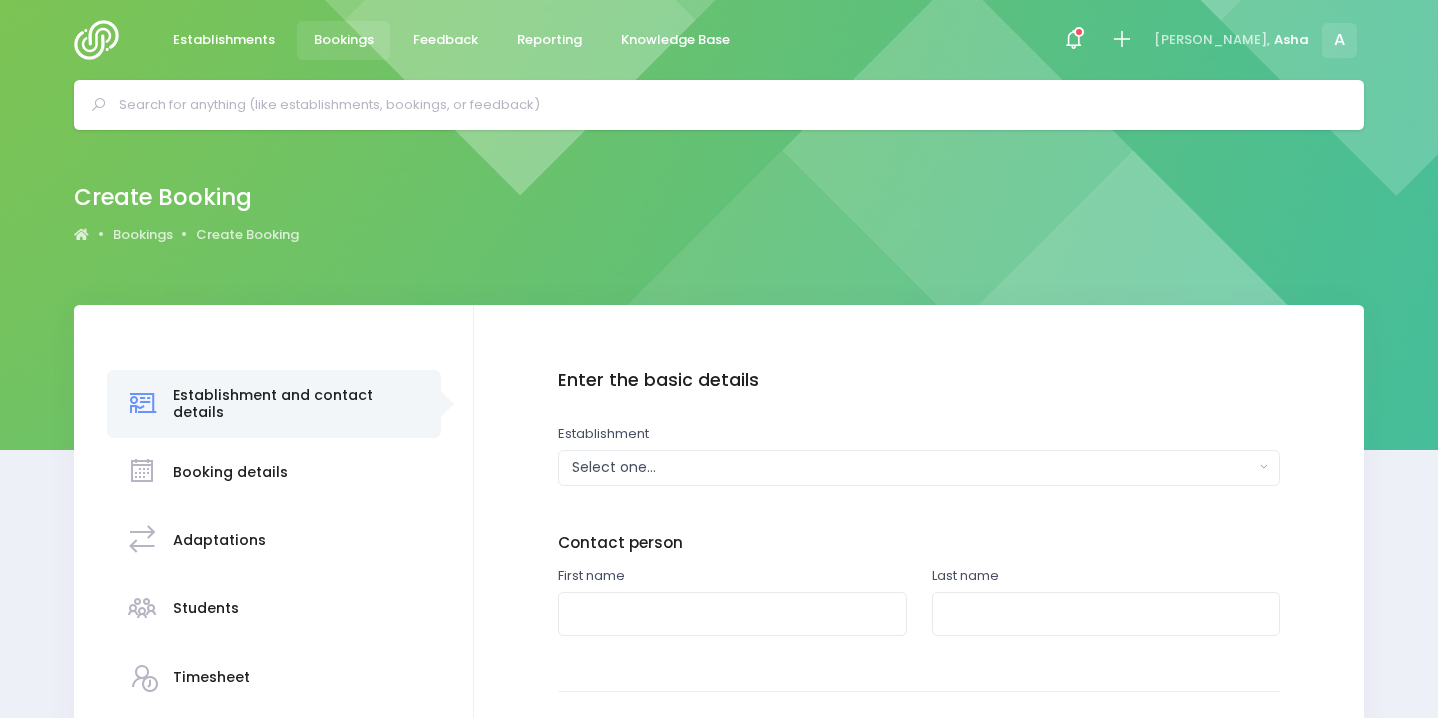 scroll, scrollTop: 0, scrollLeft: 0, axis: both 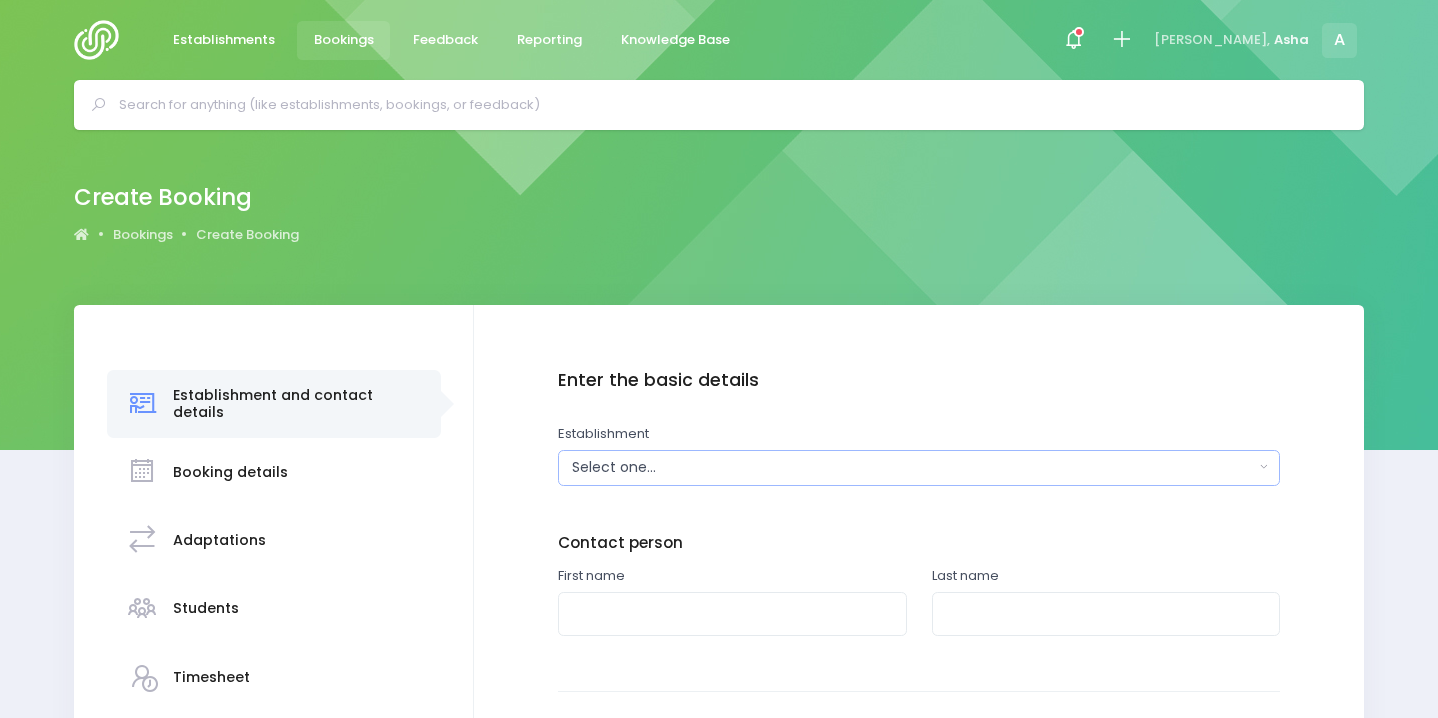 click on "Select one..." at bounding box center [913, 467] 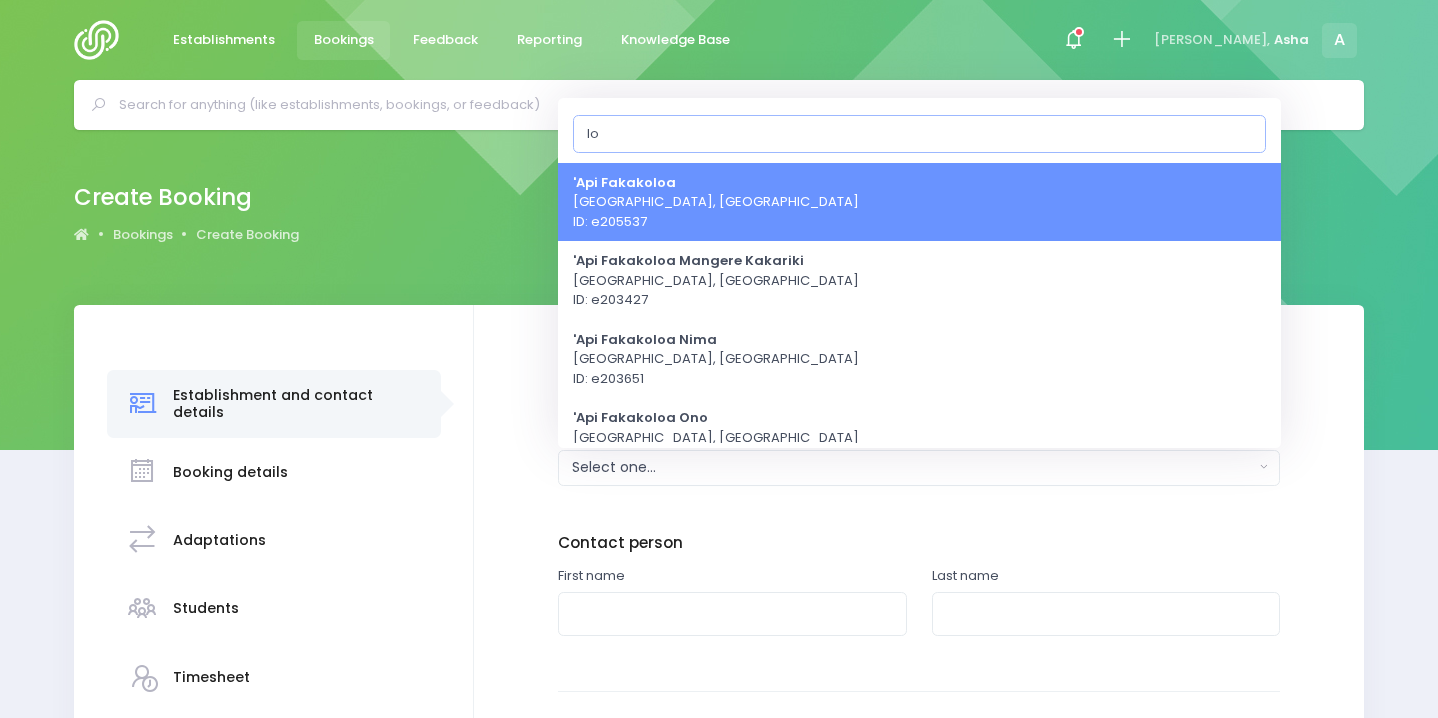 type on "l" 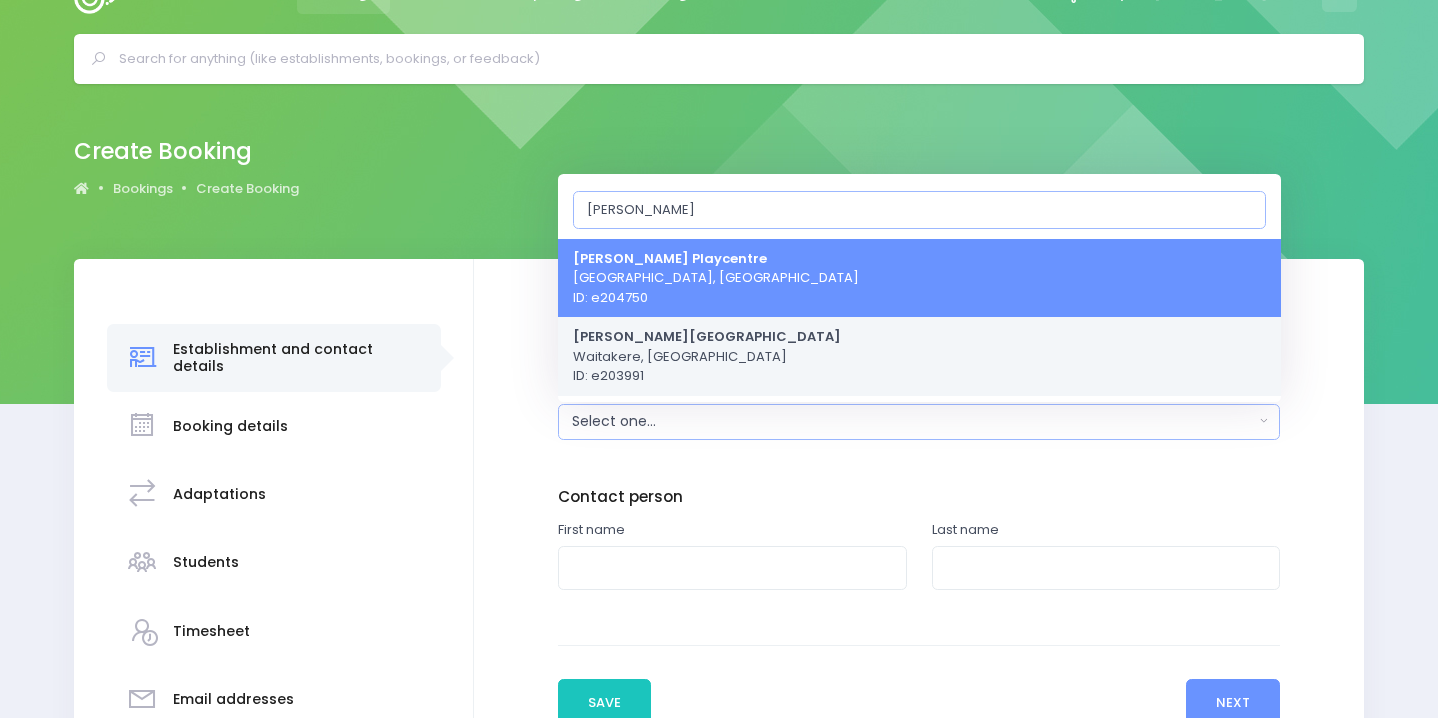 scroll, scrollTop: 48, scrollLeft: 0, axis: vertical 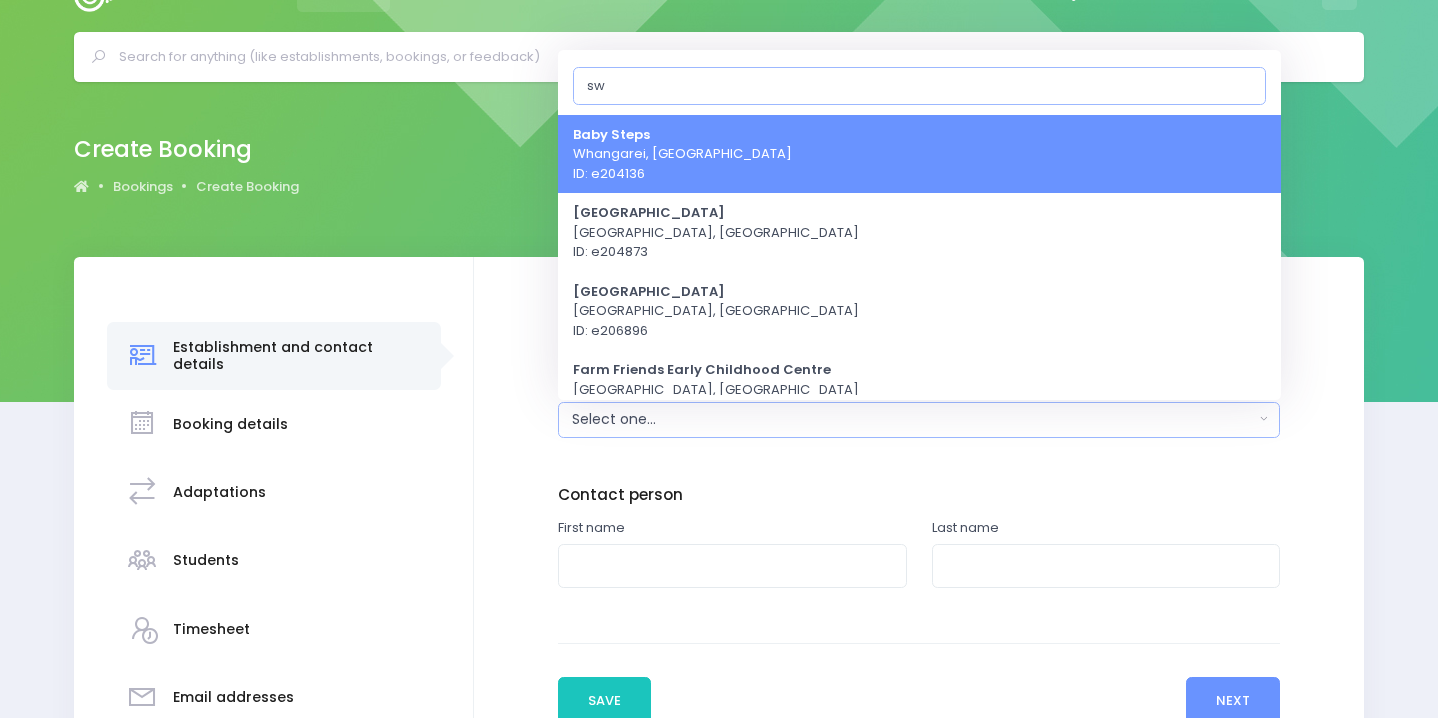 type on "s" 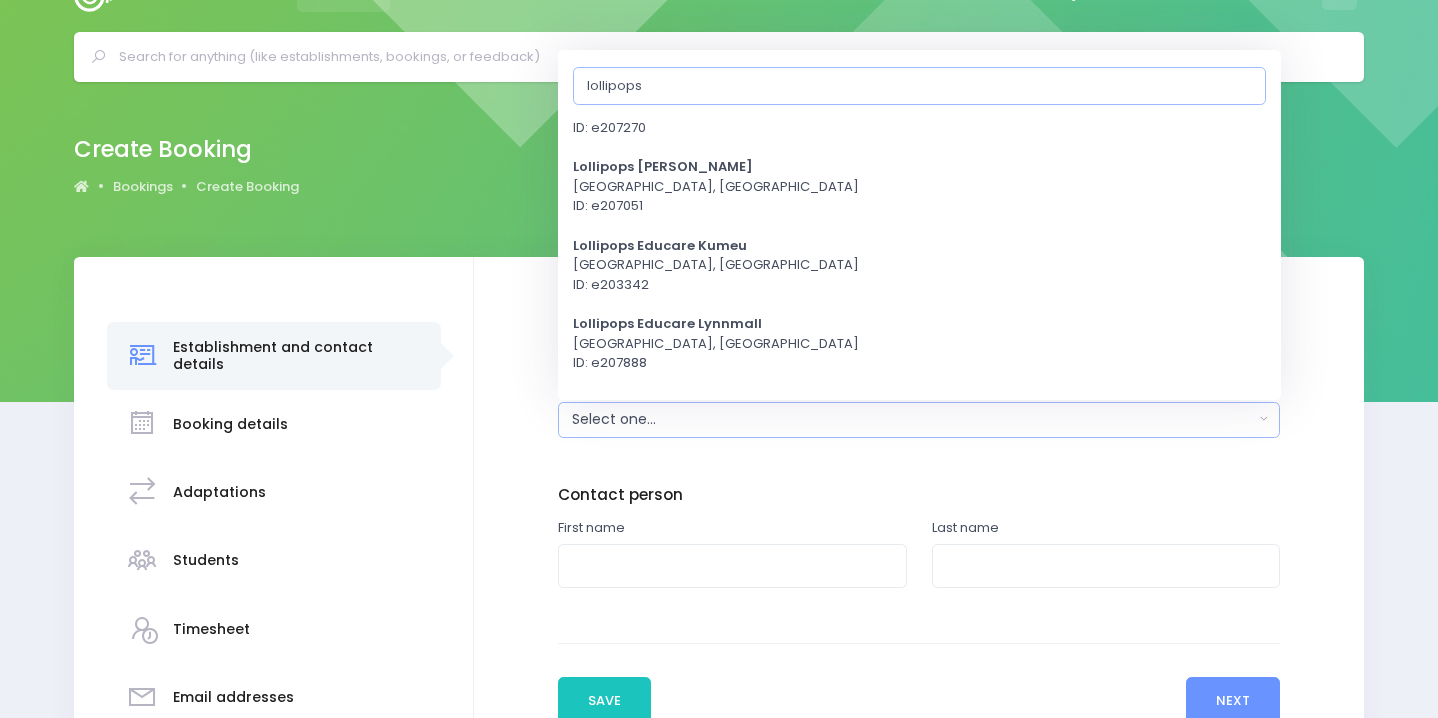 scroll, scrollTop: 788, scrollLeft: 0, axis: vertical 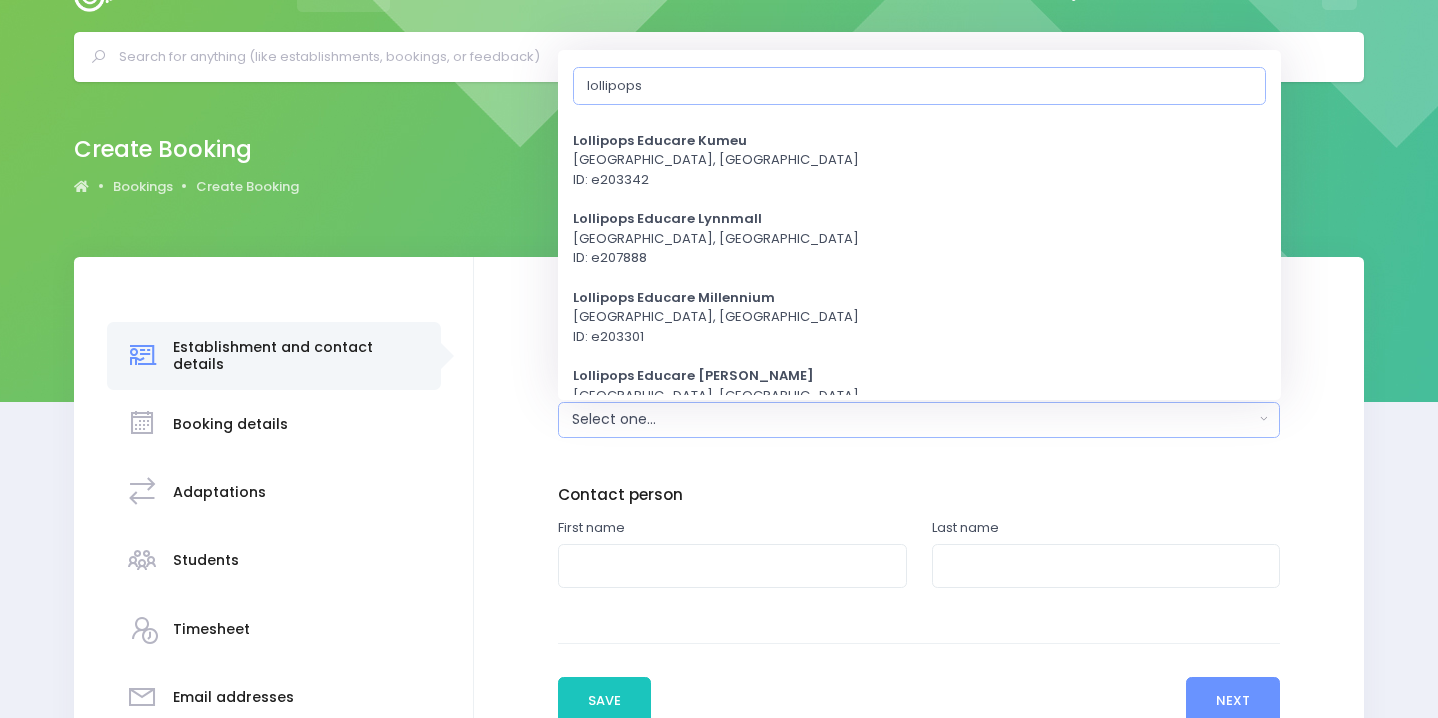 type on "lollipops" 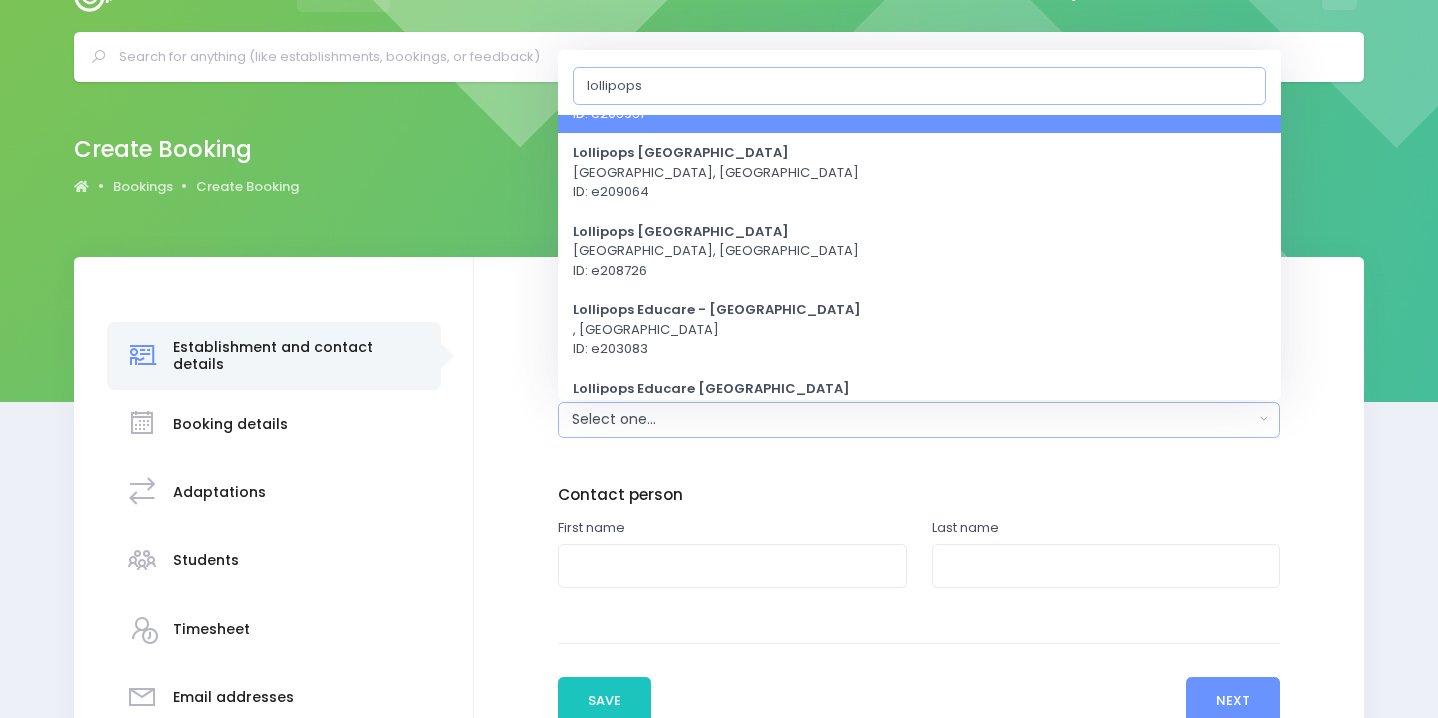 scroll, scrollTop: 0, scrollLeft: 0, axis: both 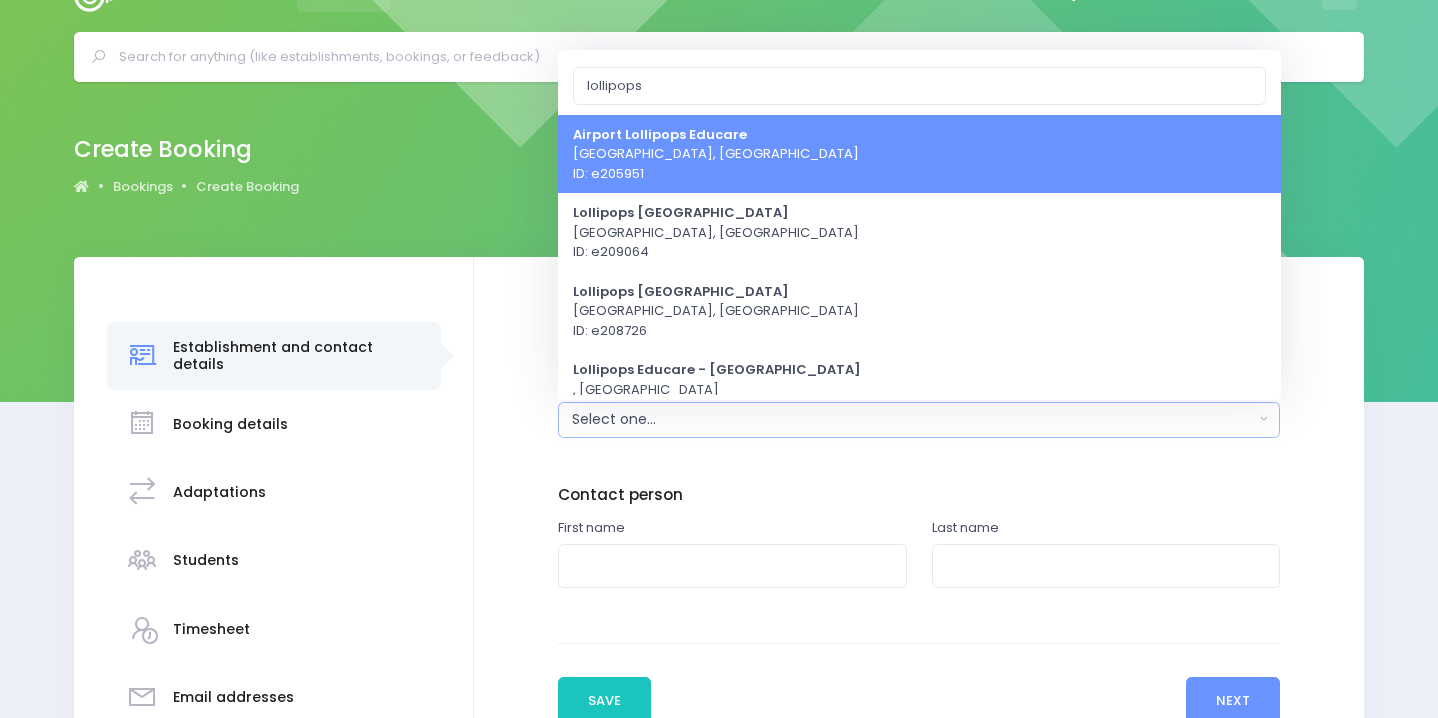 click on "Enter the basic details
Establishment
Select one...
'Api Fakakoloa
'Api Fakakoloa Mangere Kakariki
'Api Fakakoloa Nima
'Api Fakakoloa Ono
'Api Fakakoloa Tolu 'Api Fakakoloa Ua 1 + 1 Preschool" at bounding box center (919, 474) 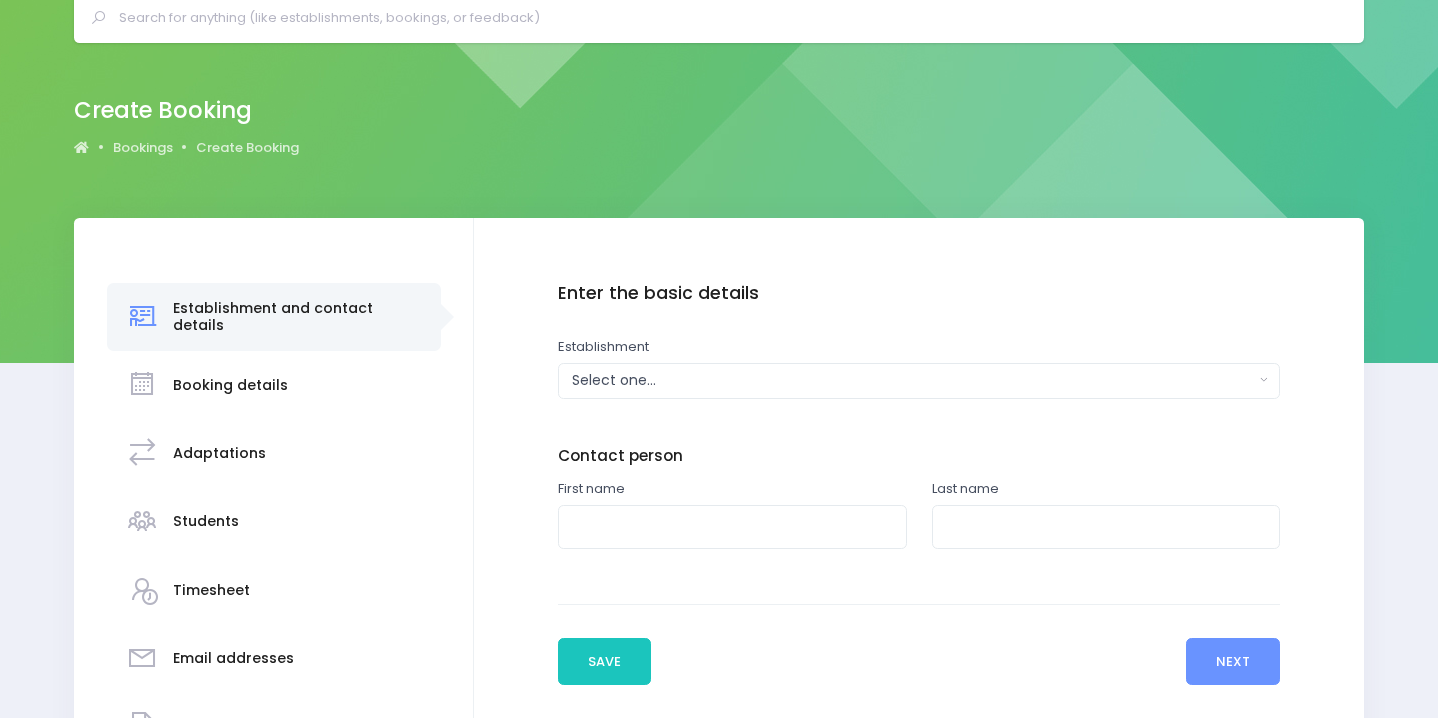 scroll, scrollTop: 94, scrollLeft: 0, axis: vertical 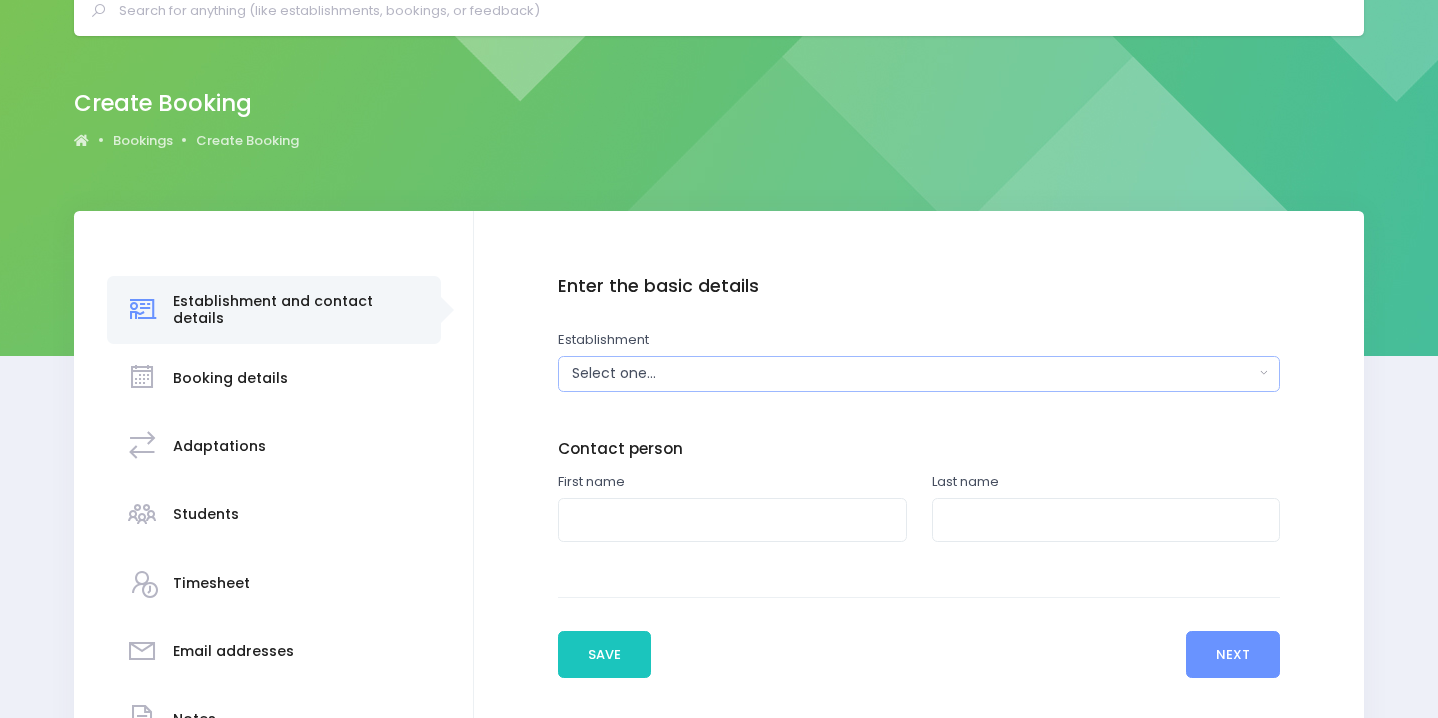 click on "Select one..." at bounding box center [913, 373] 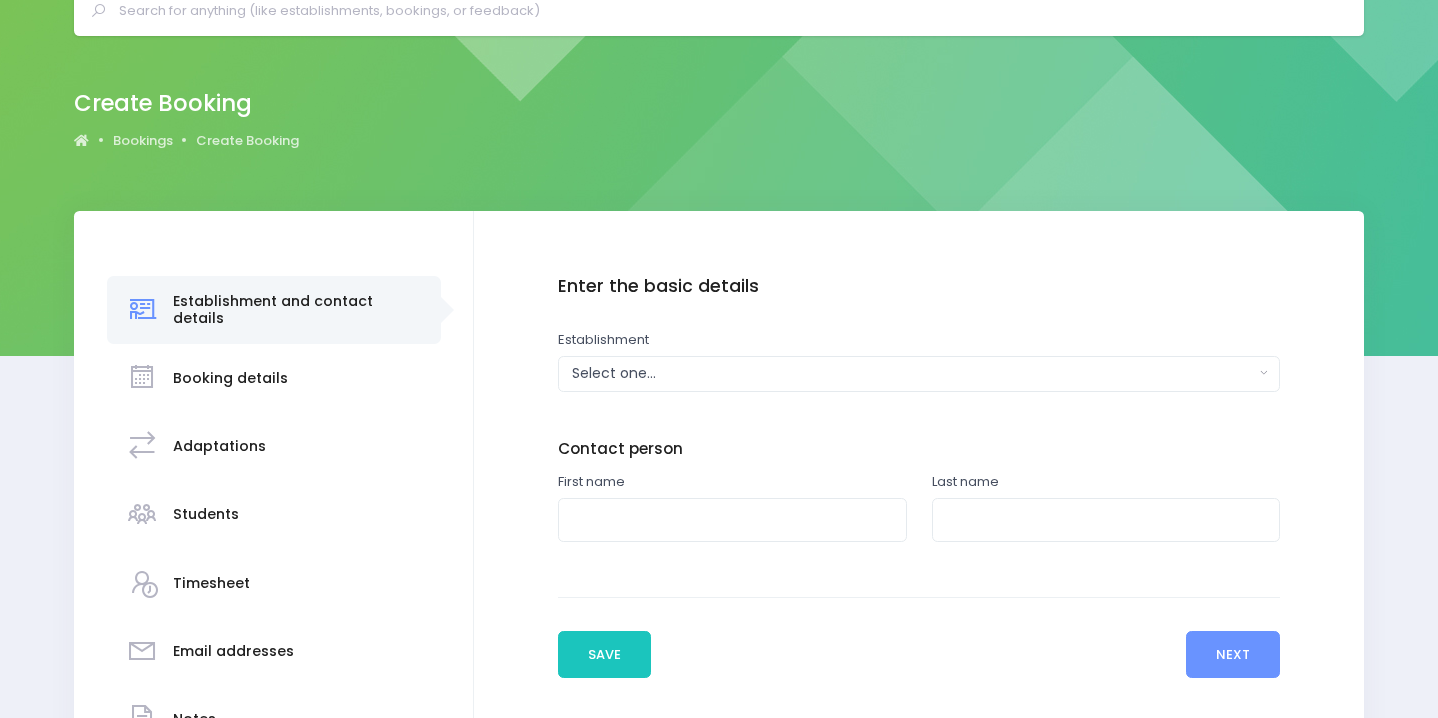 type 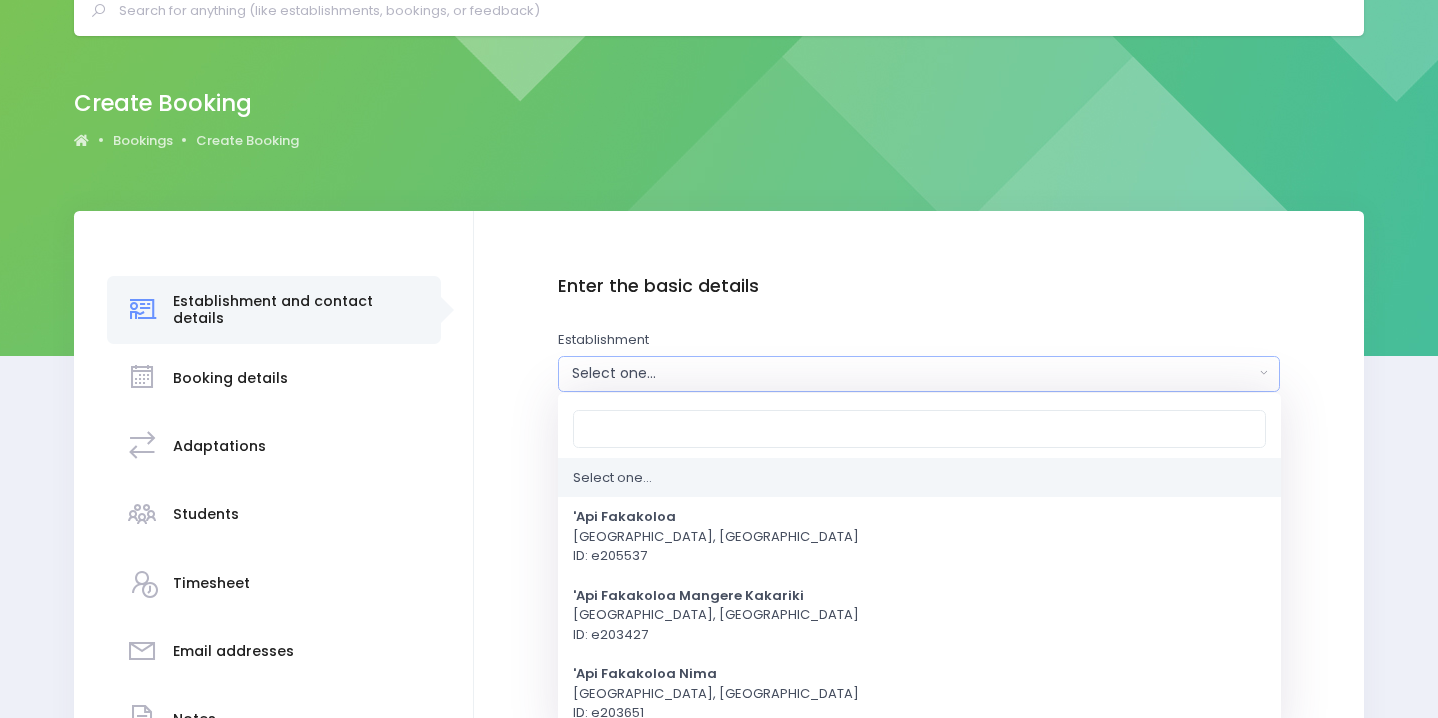 click on "Enter the basic details" at bounding box center [919, 286] 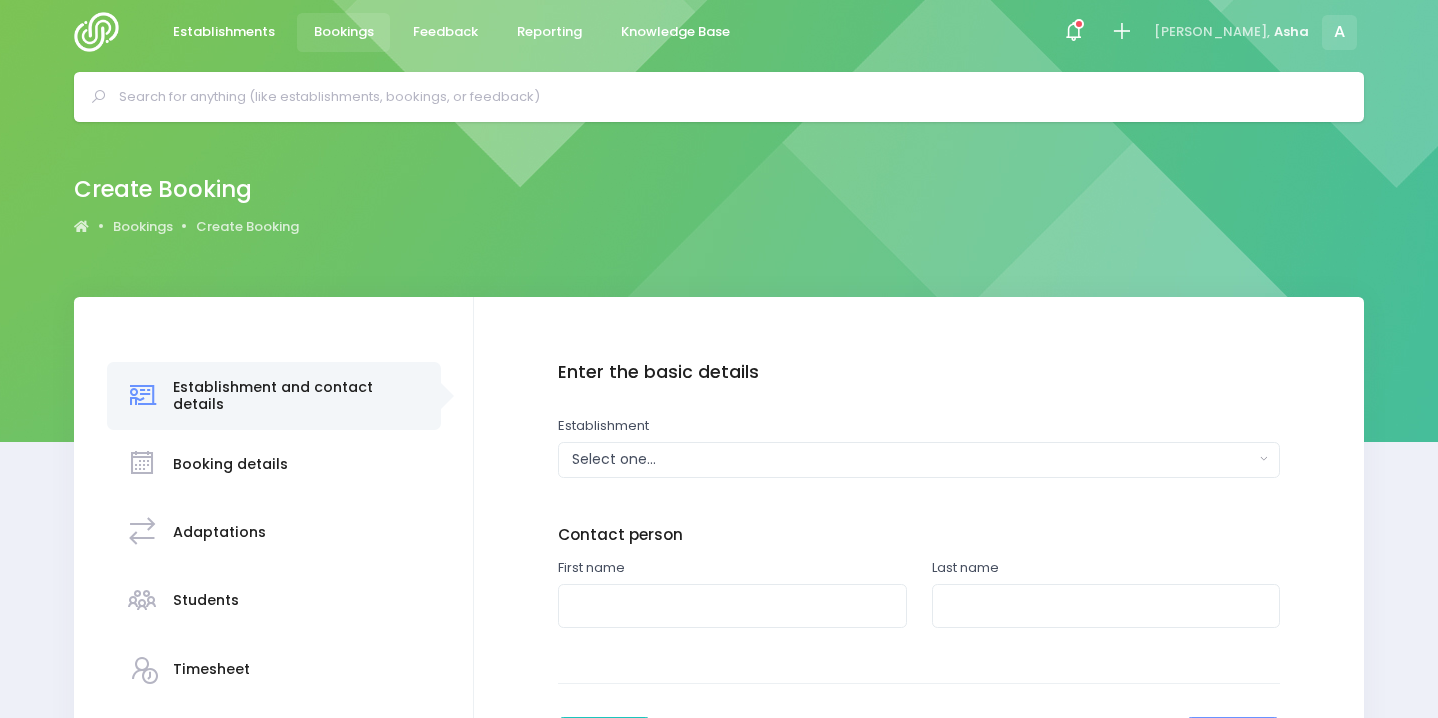 scroll, scrollTop: 9, scrollLeft: 0, axis: vertical 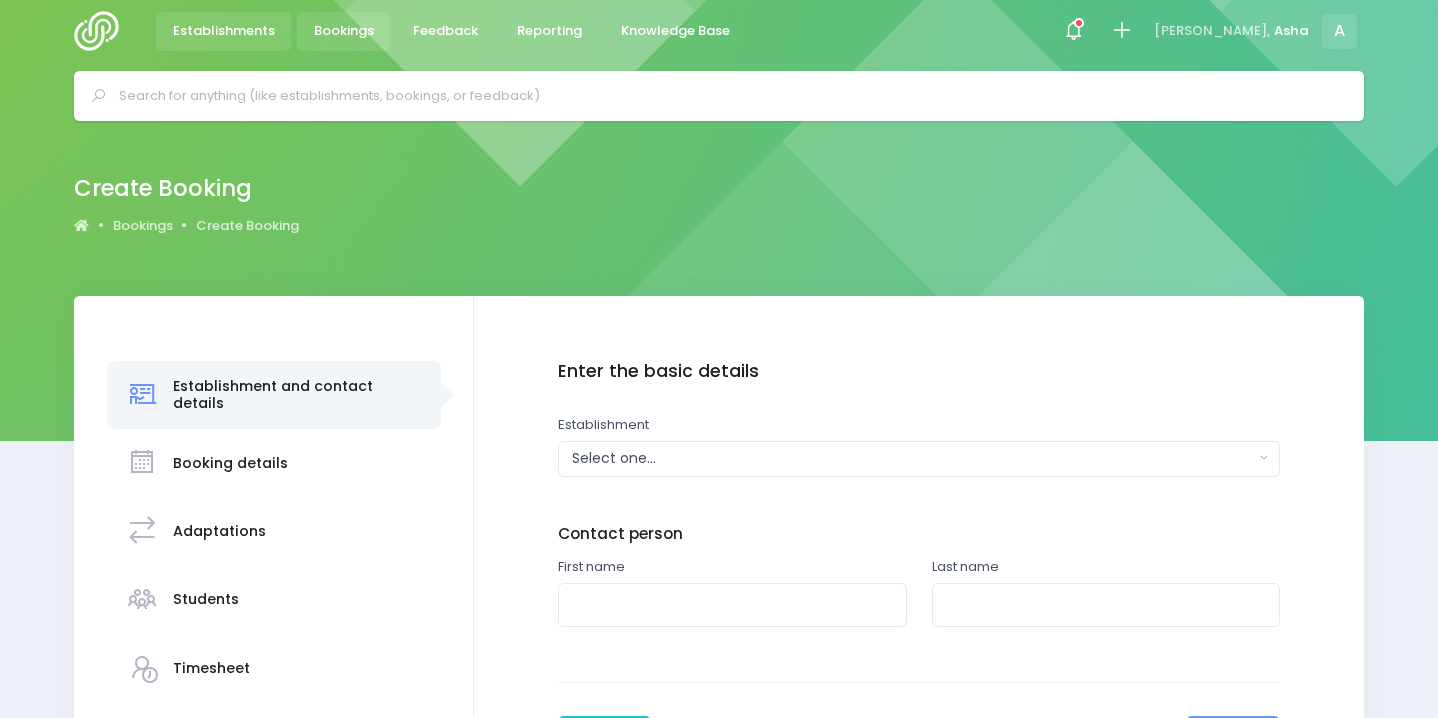 click on "Establishments" at bounding box center (224, 31) 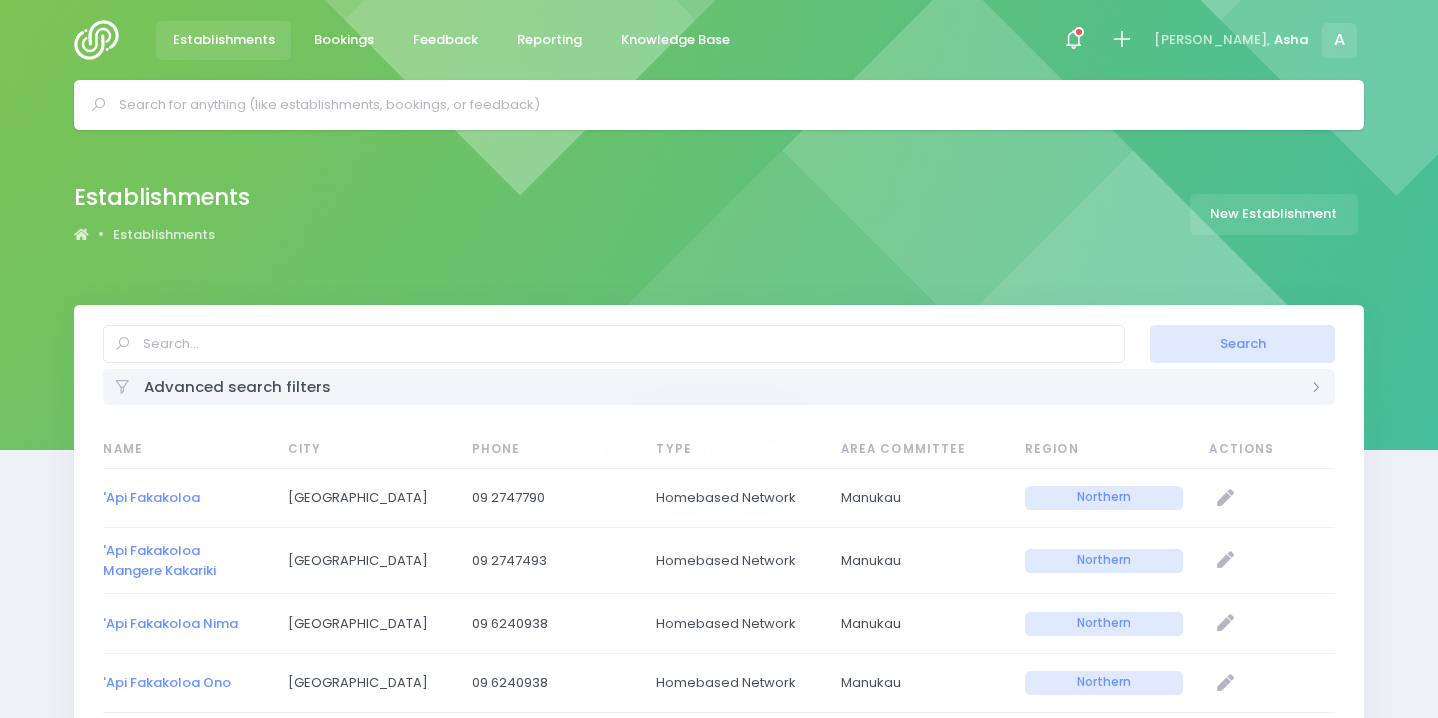 select on "20" 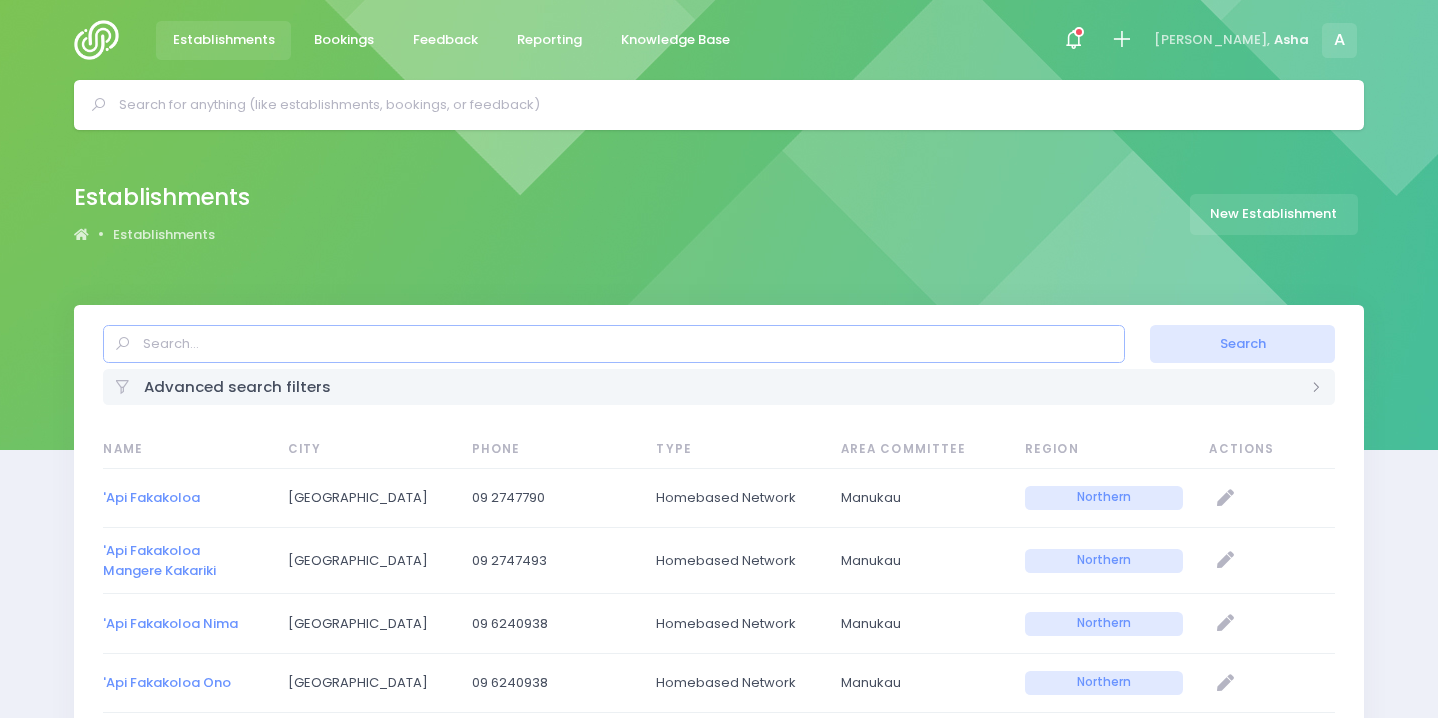 click at bounding box center (614, 344) 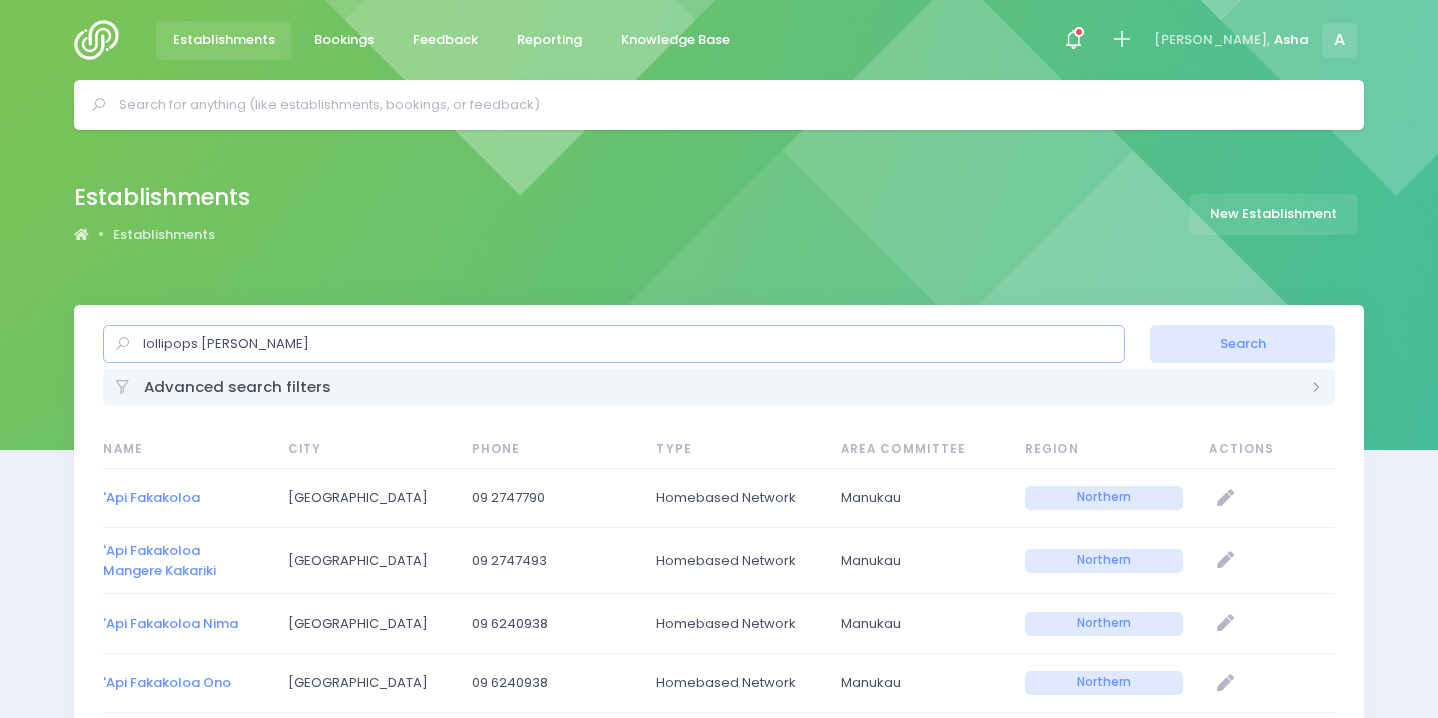 type on "lollipops swanson" 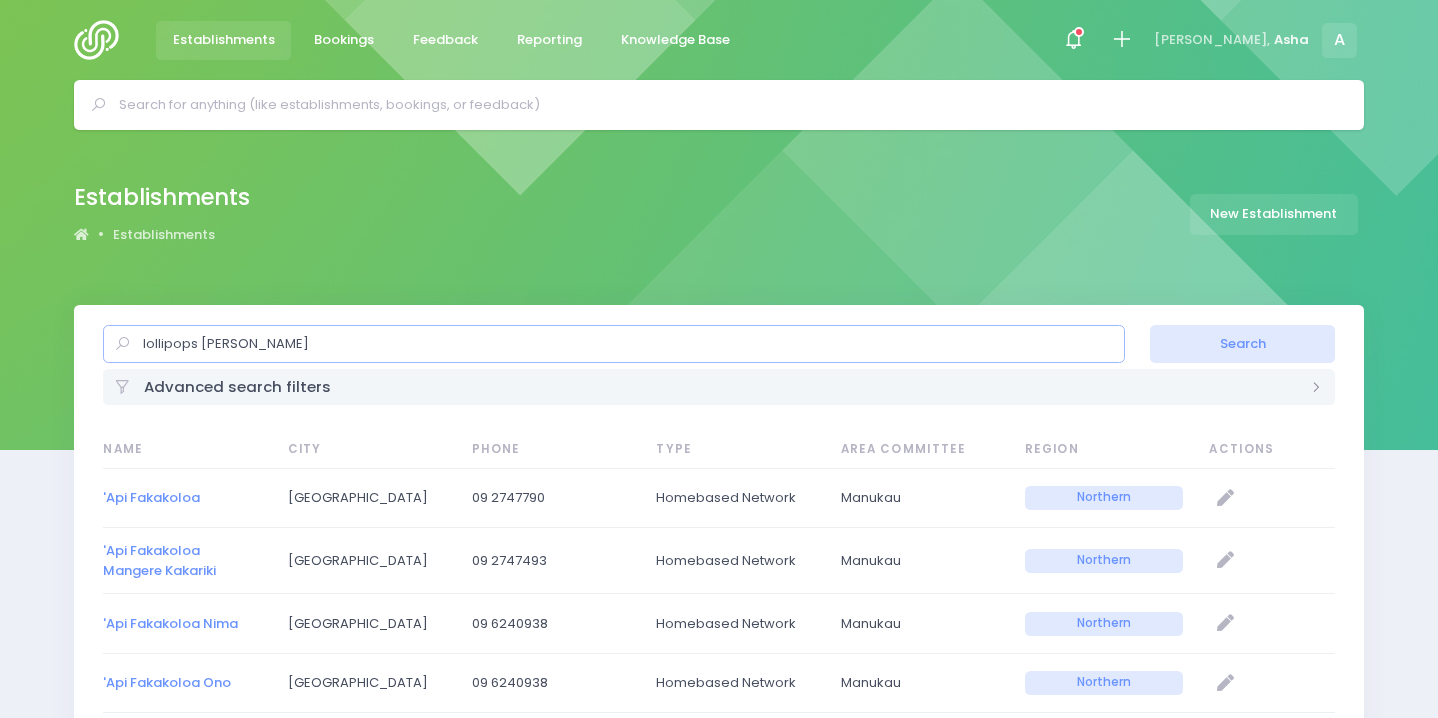 click on "Search" at bounding box center (1242, 344) 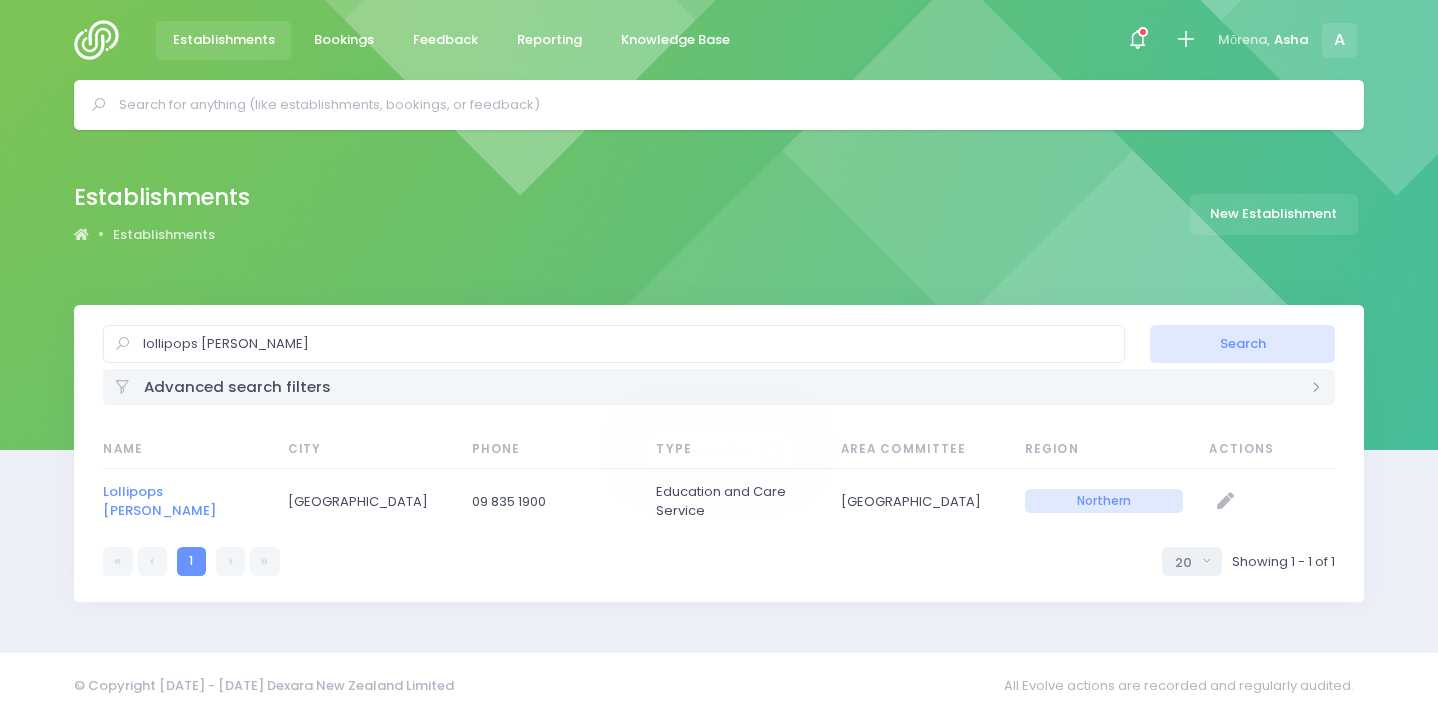 select on "20" 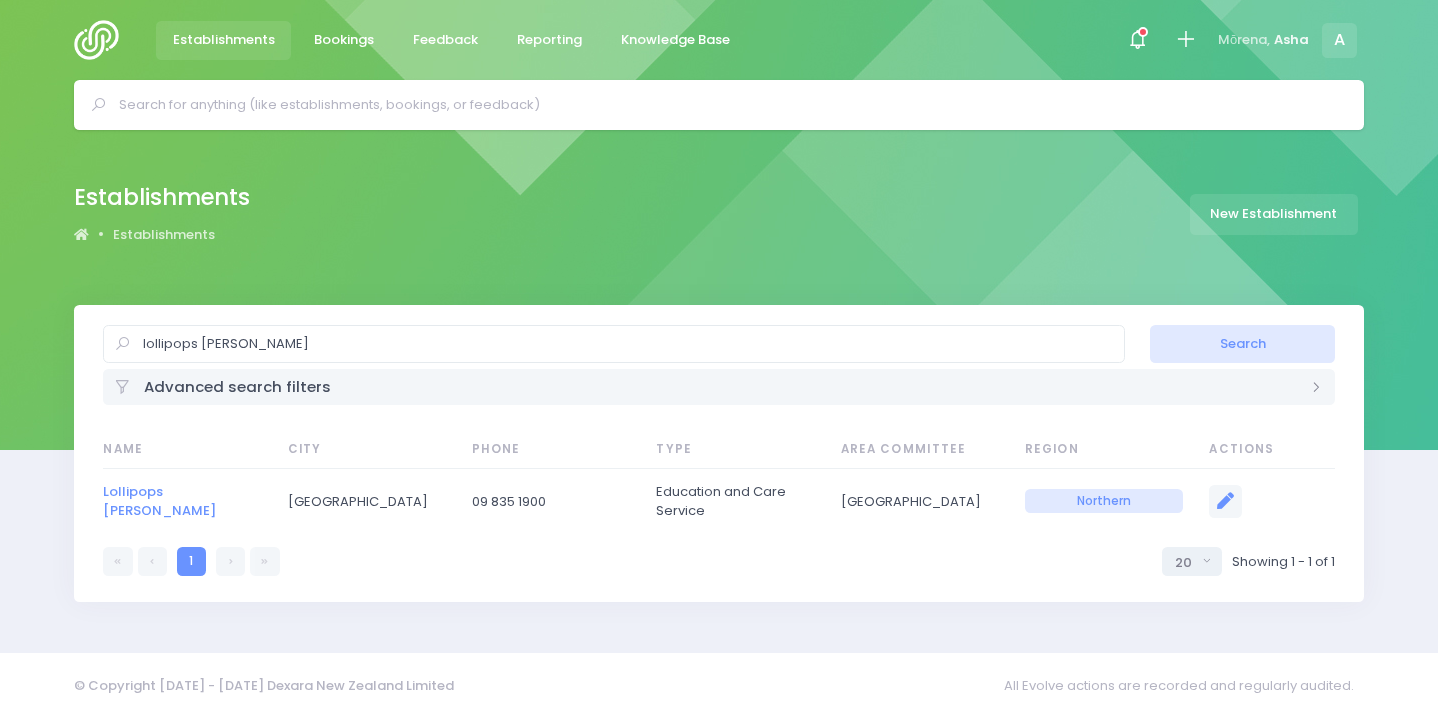 click at bounding box center [1225, 501] 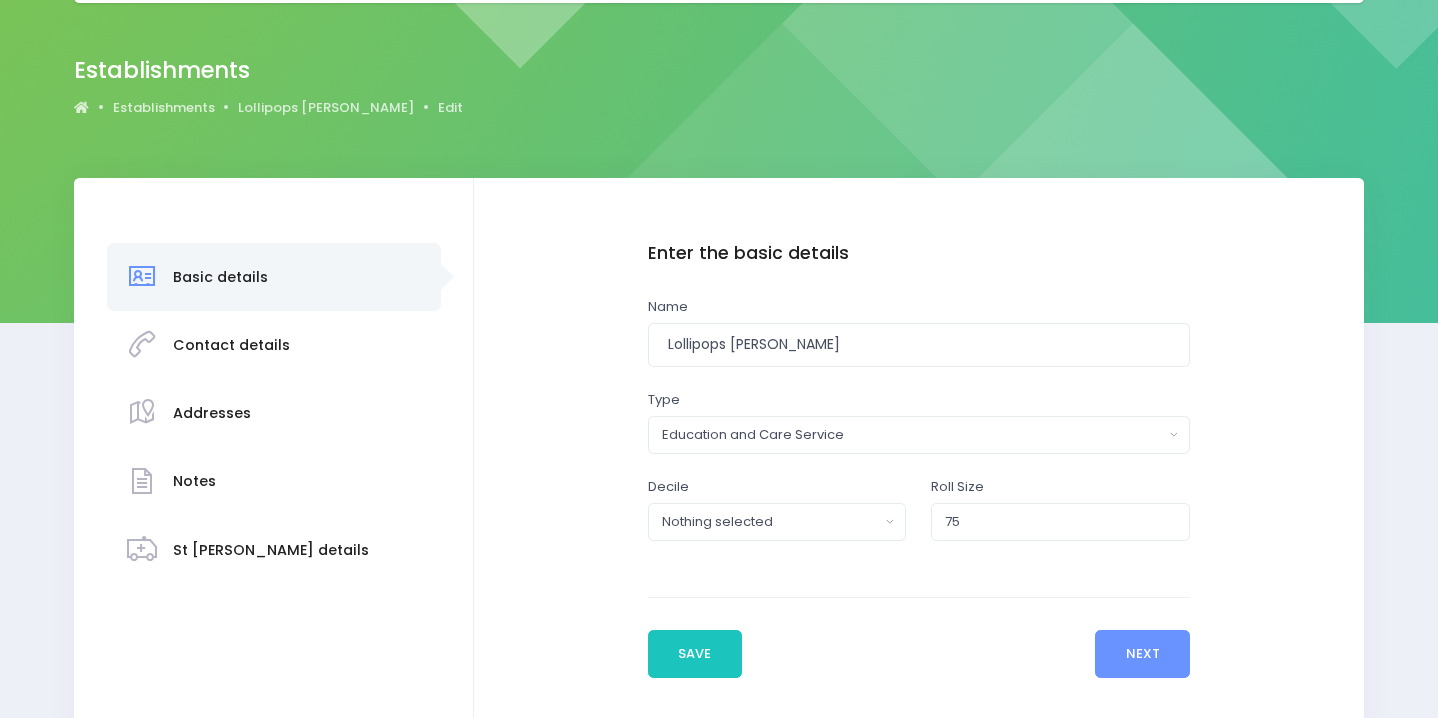 scroll, scrollTop: 222, scrollLeft: 0, axis: vertical 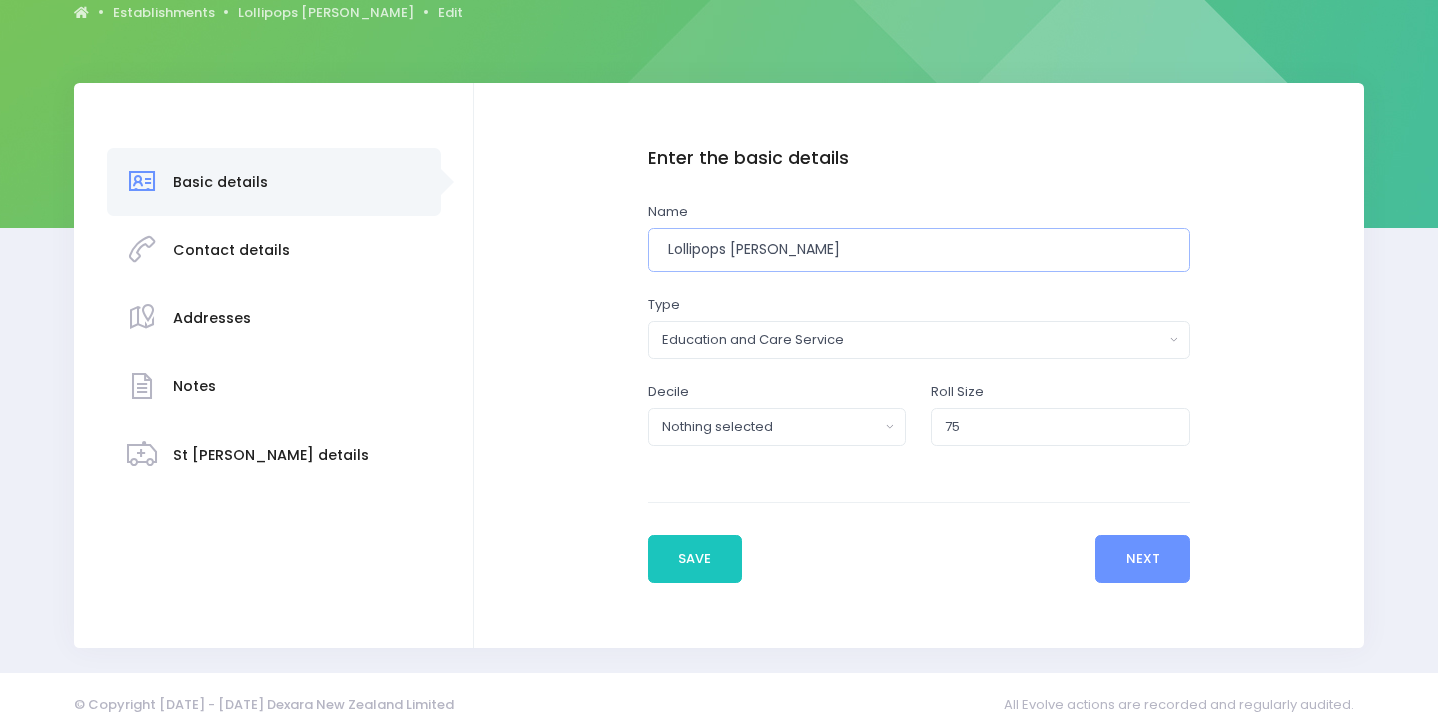 drag, startPoint x: 882, startPoint y: 257, endPoint x: 631, endPoint y: 242, distance: 251.44781 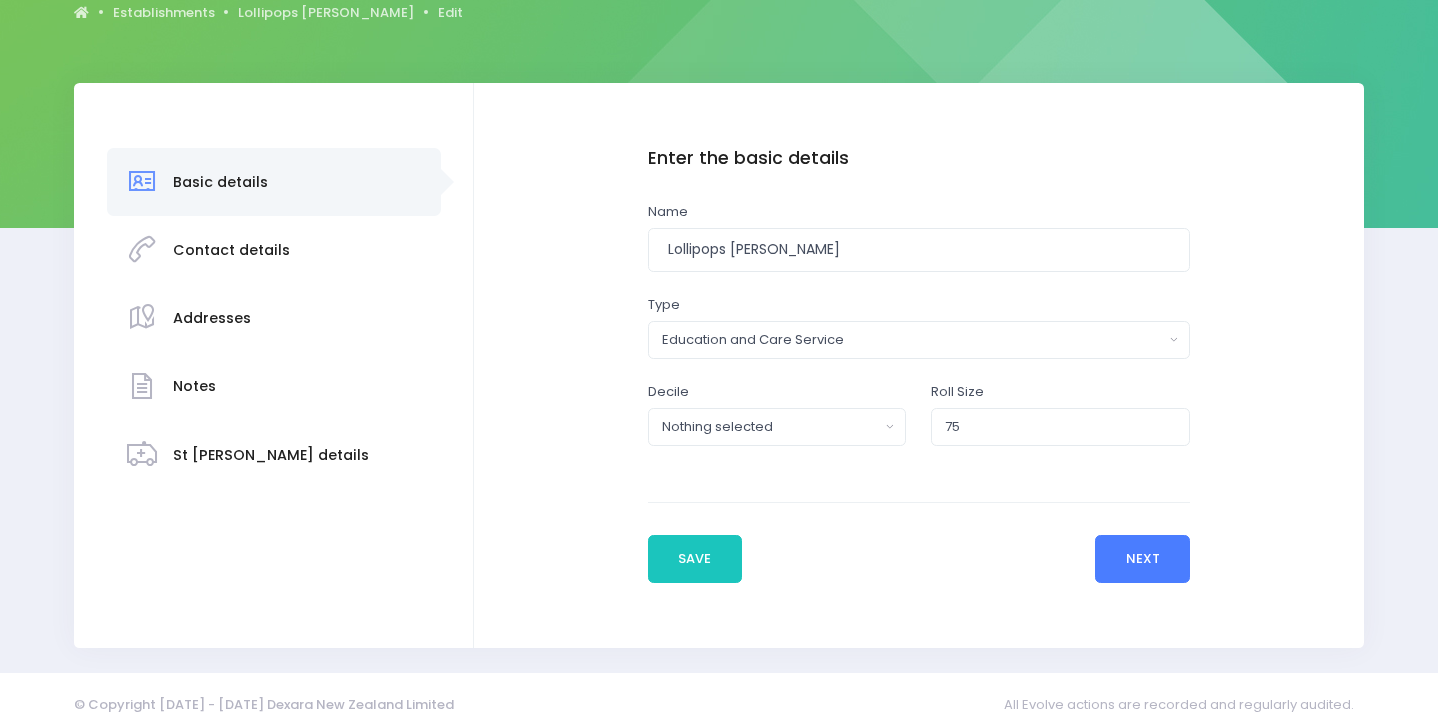 click on "Next" at bounding box center [1142, 559] 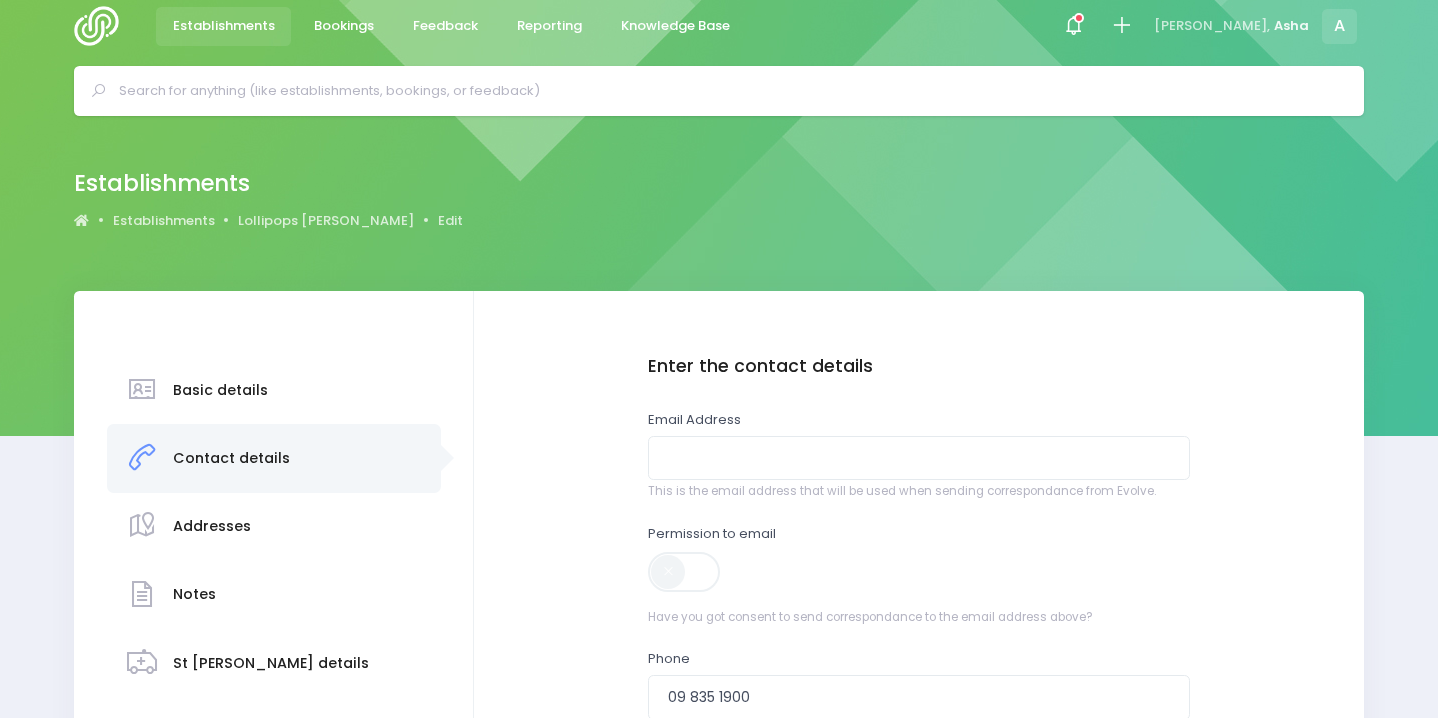 scroll, scrollTop: 0, scrollLeft: 0, axis: both 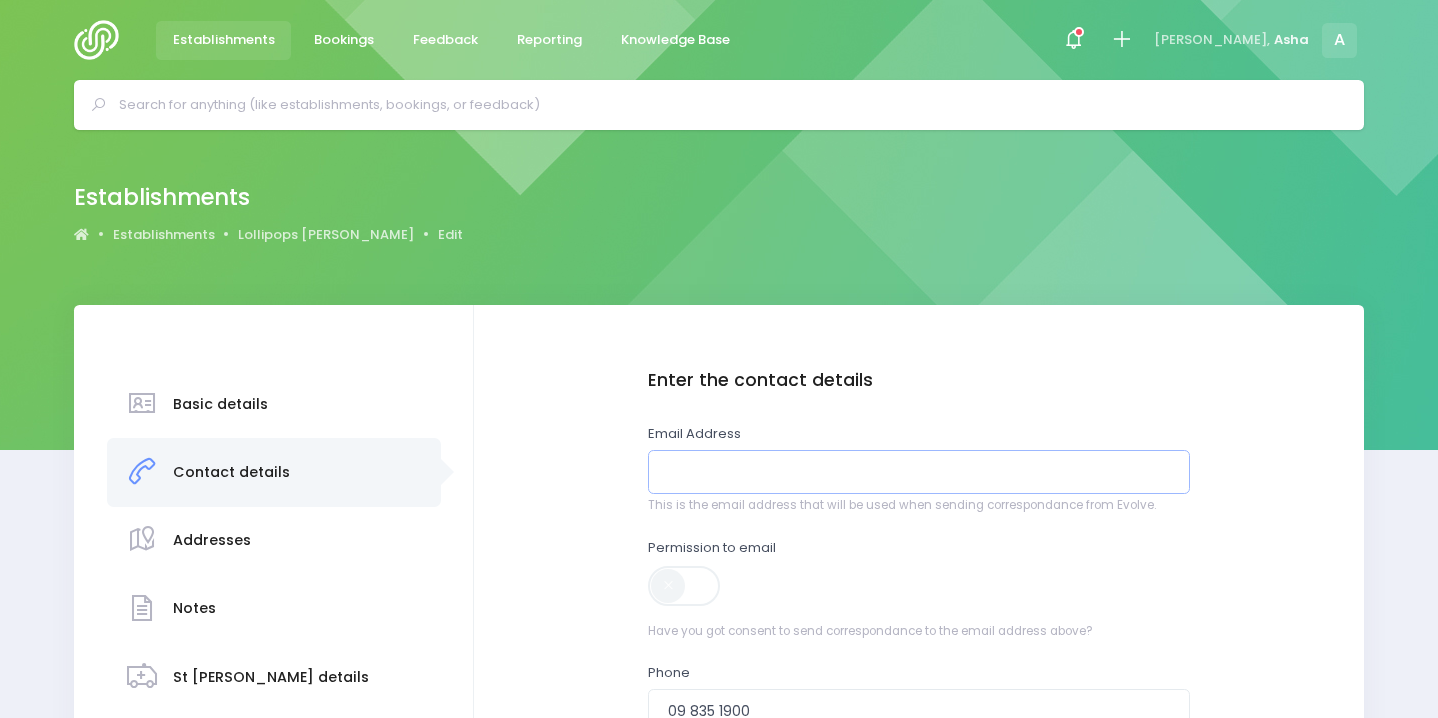 click at bounding box center (919, 472) 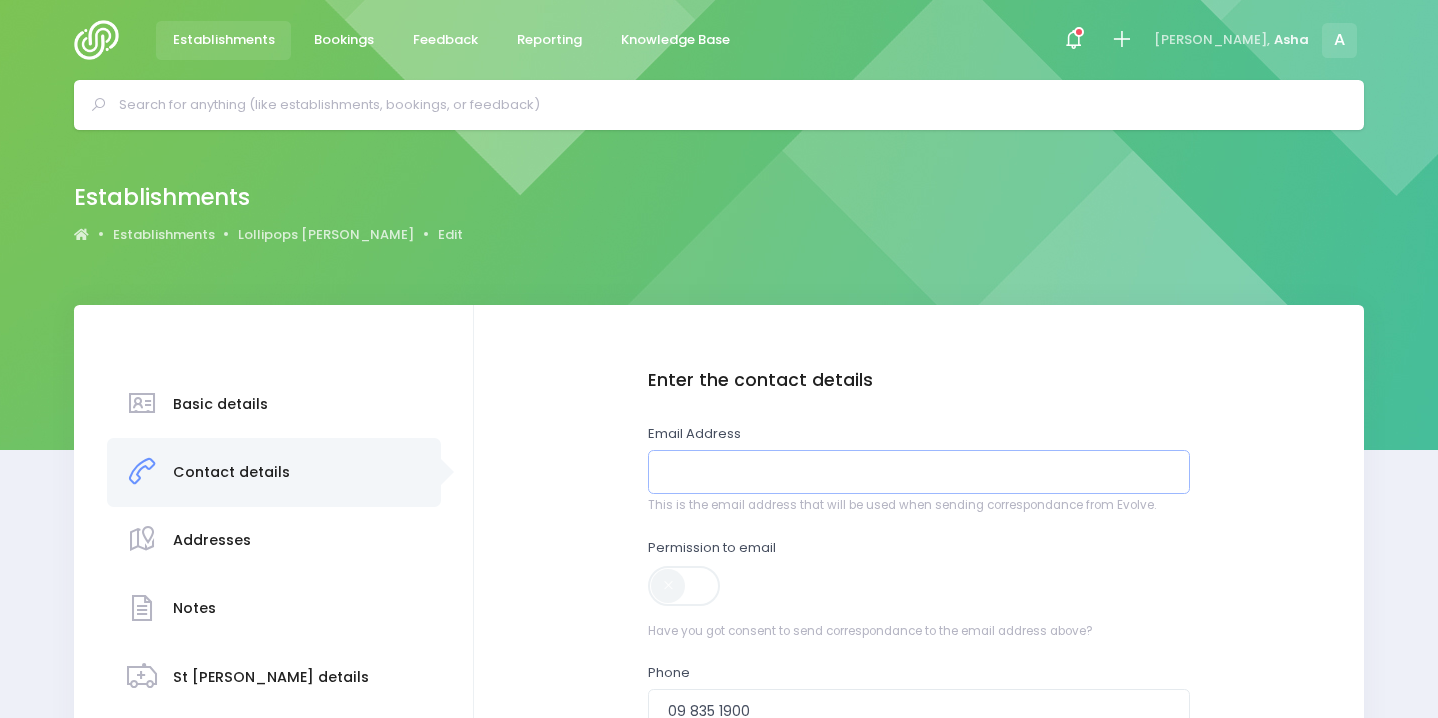 paste on "[EMAIL_ADDRESS][PERSON_NAME][DOMAIN_NAME]" 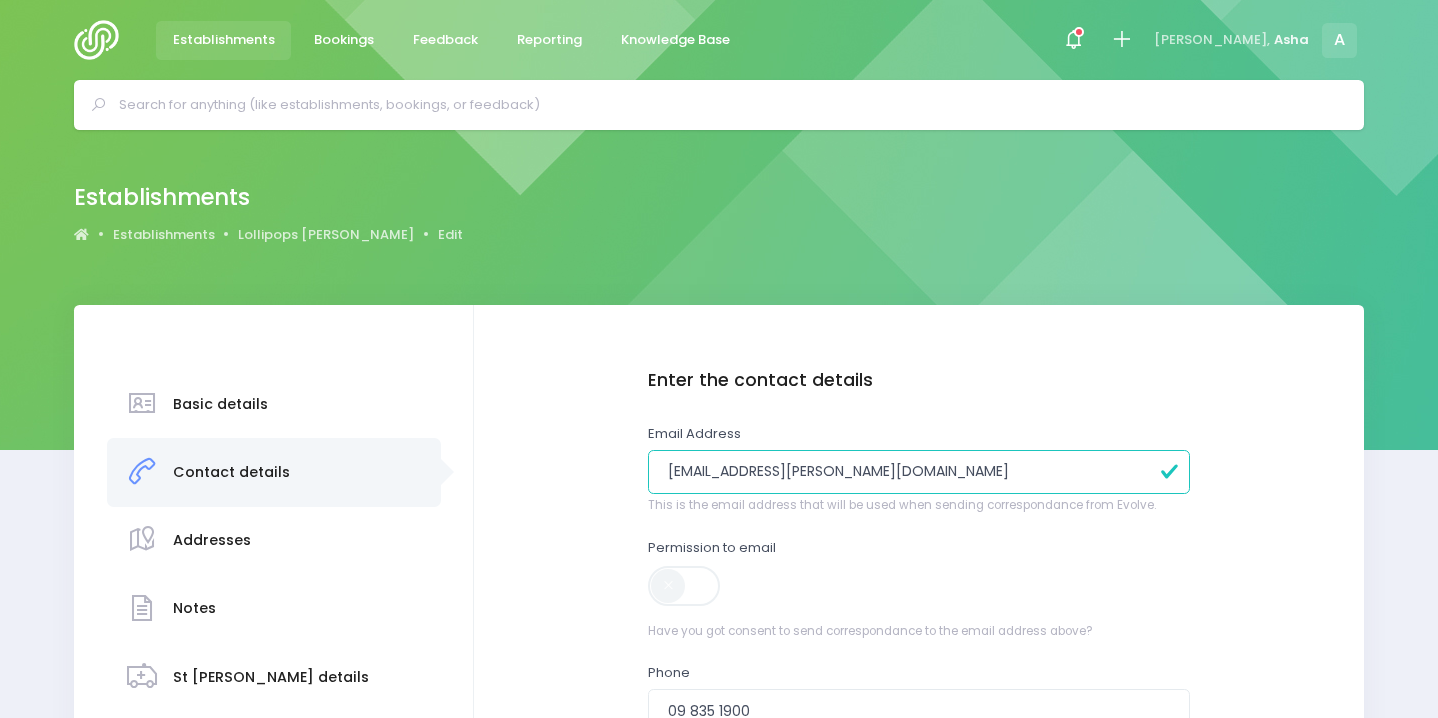 type on "[EMAIL_ADDRESS][PERSON_NAME][DOMAIN_NAME]" 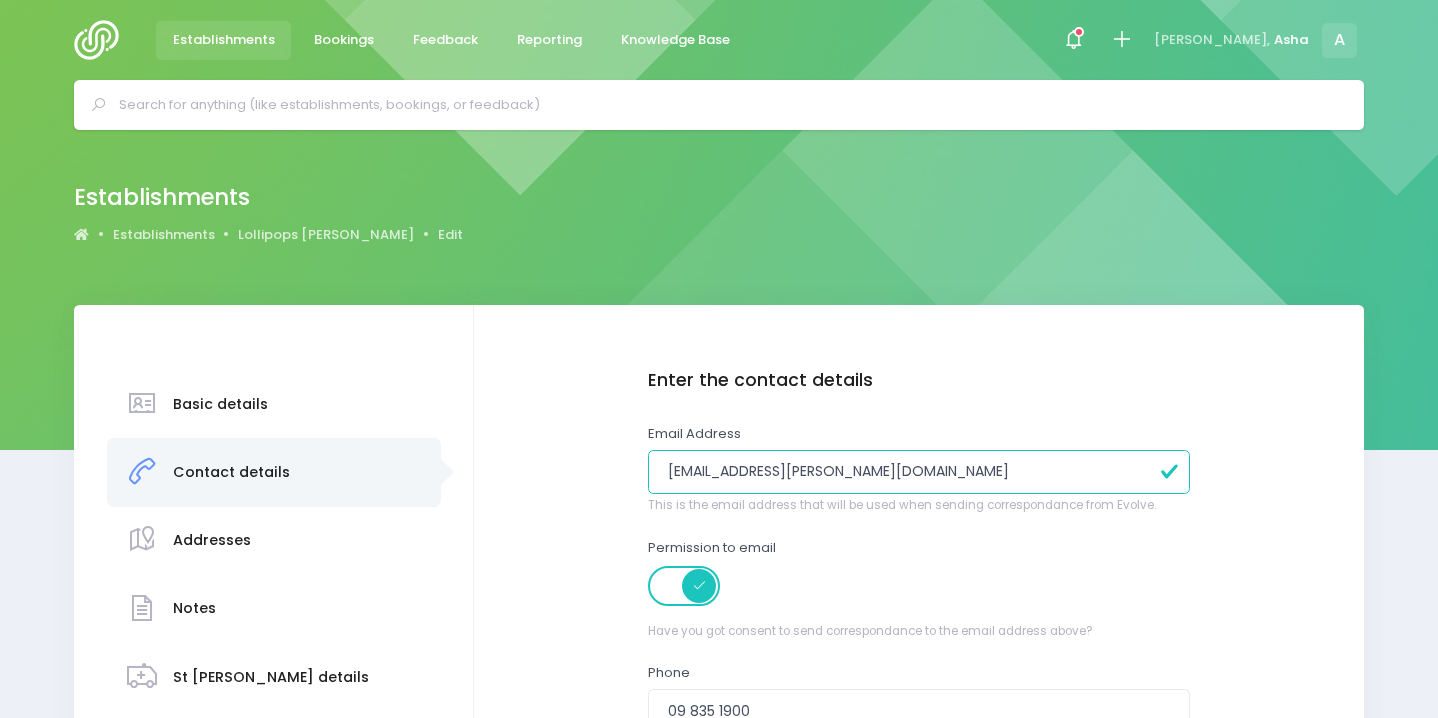 scroll, scrollTop: 360, scrollLeft: 0, axis: vertical 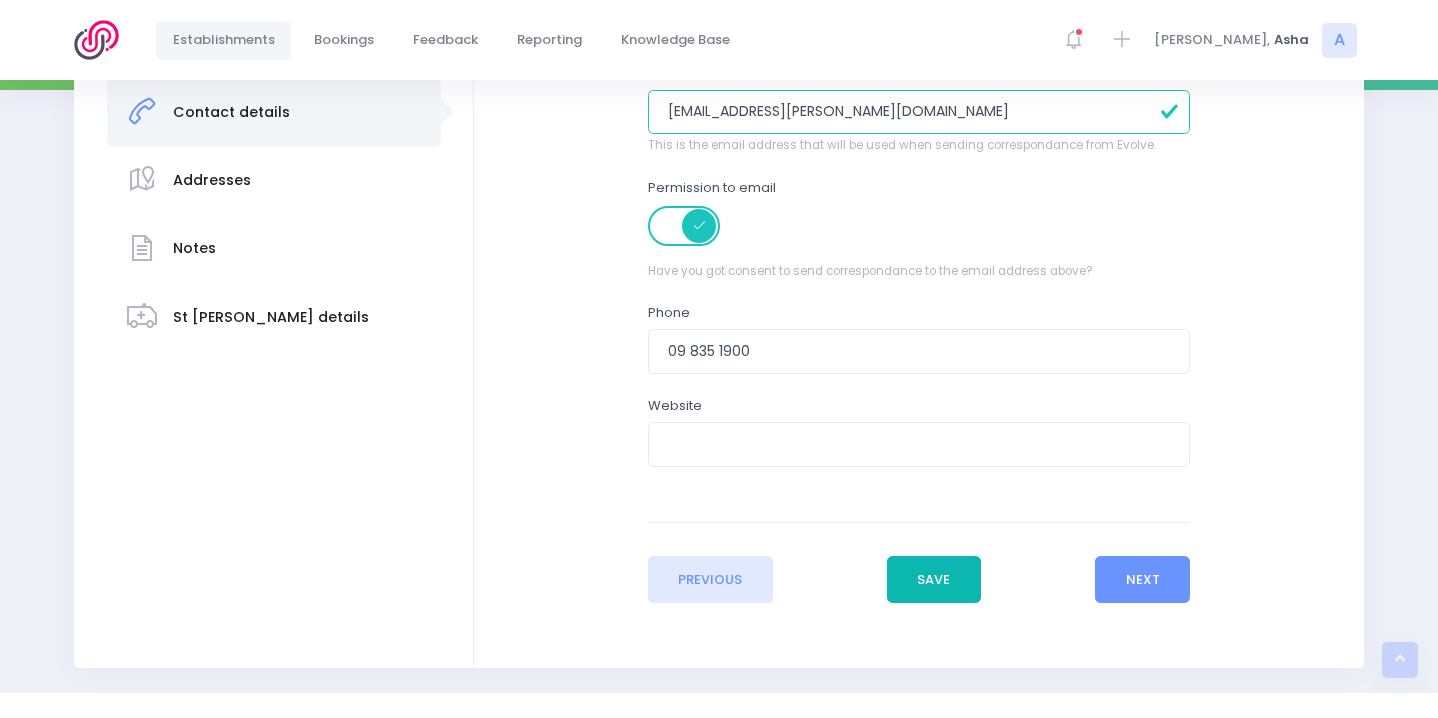 click on "Save" at bounding box center [934, 580] 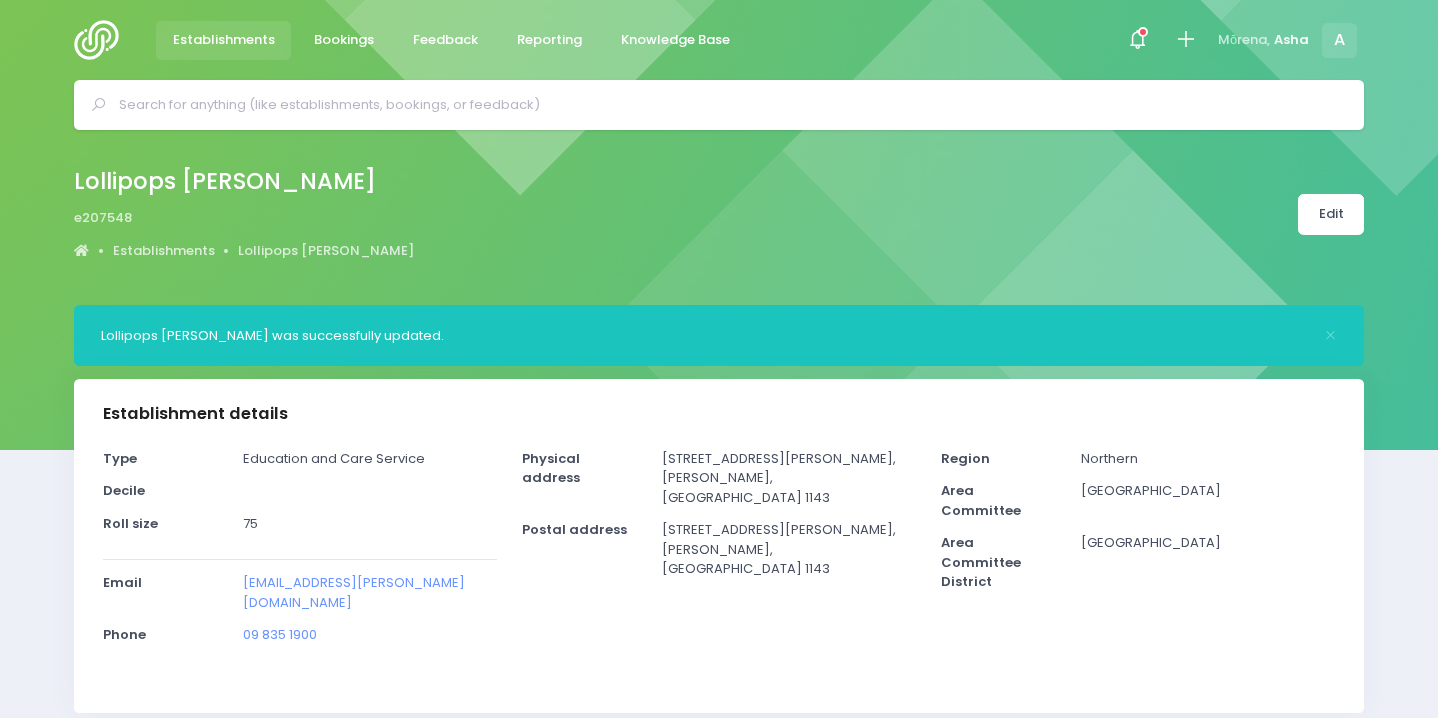select on "5" 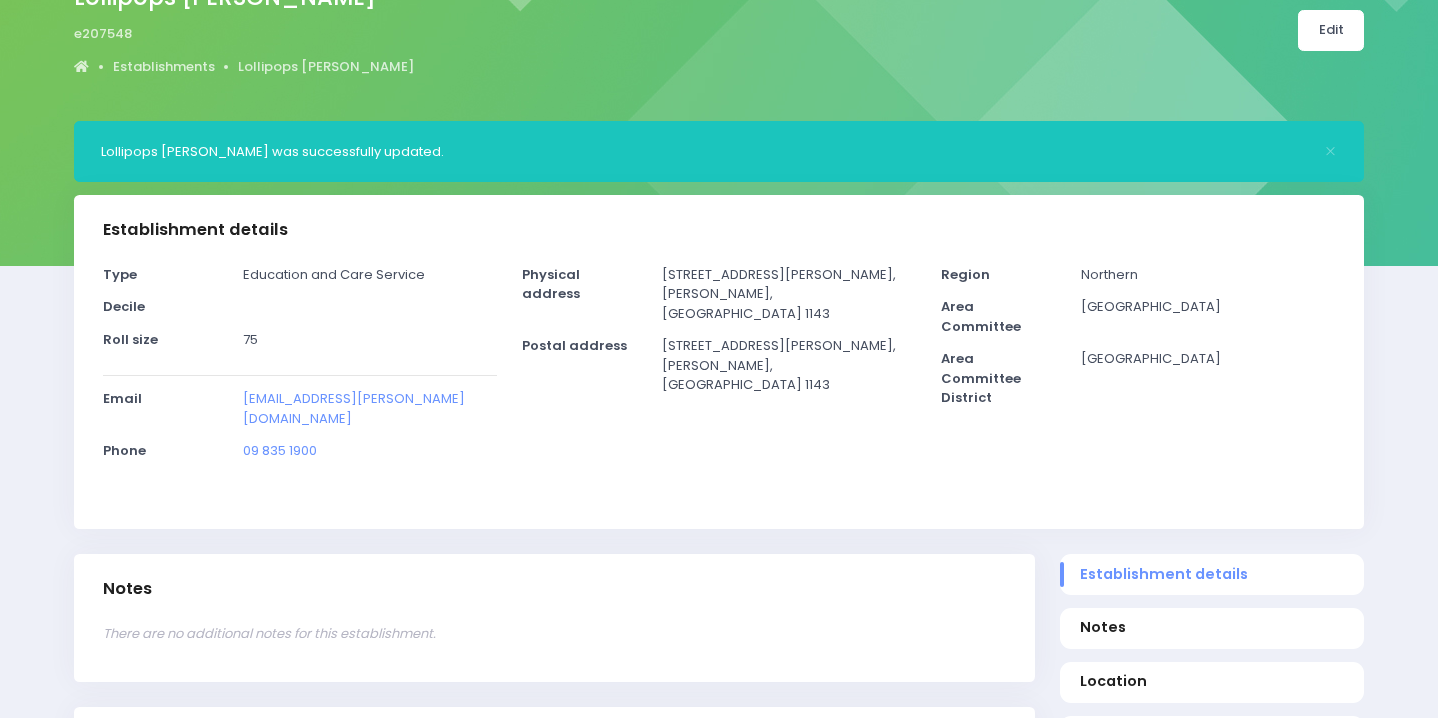 scroll, scrollTop: 353, scrollLeft: 0, axis: vertical 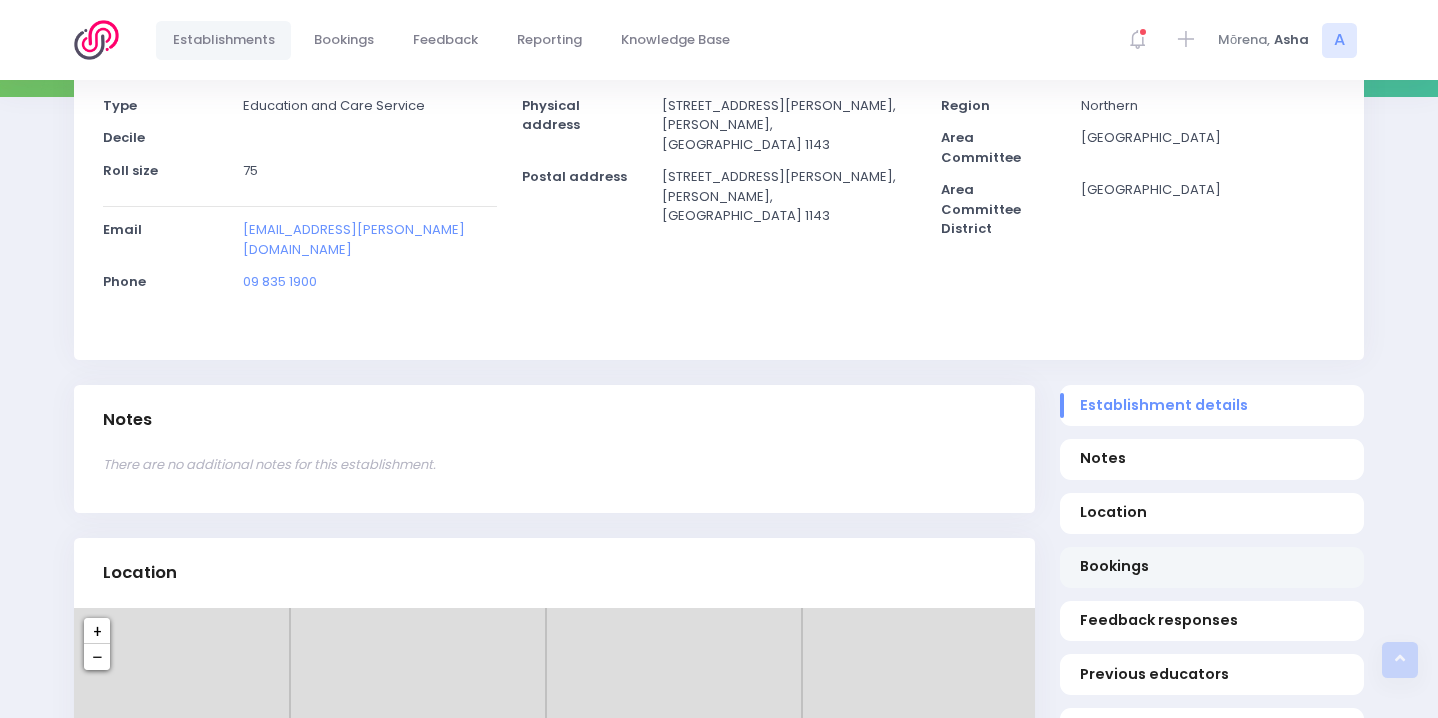 click on "Bookings" at bounding box center (1212, 566) 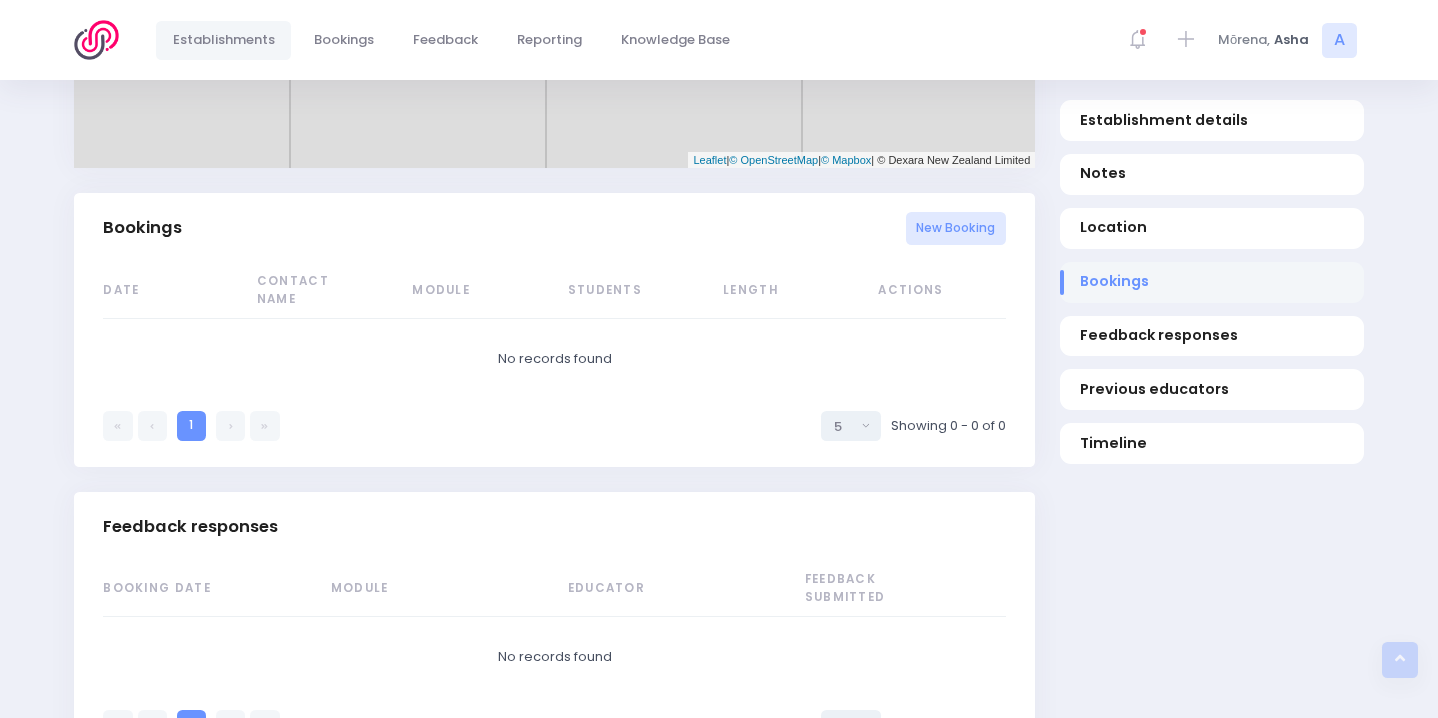 scroll, scrollTop: 1267, scrollLeft: 0, axis: vertical 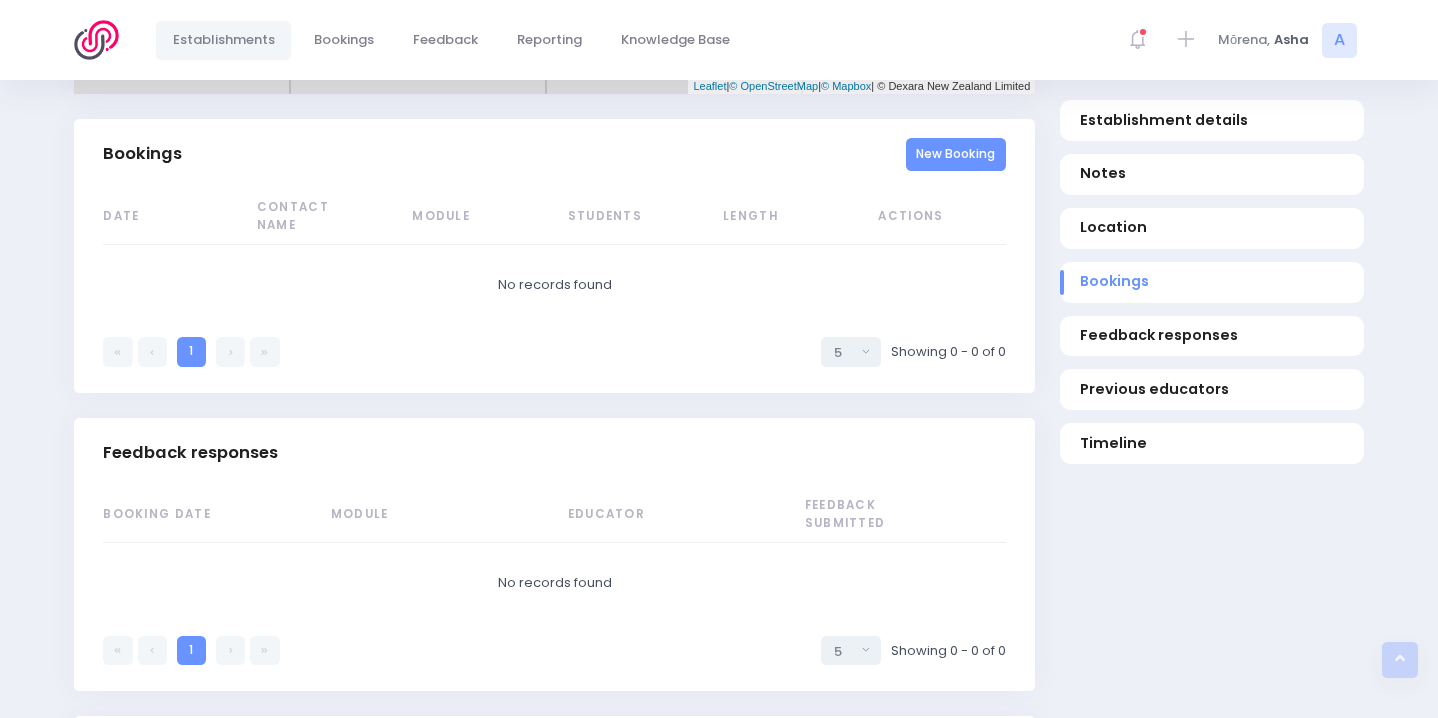 click on "New Booking" at bounding box center (956, 154) 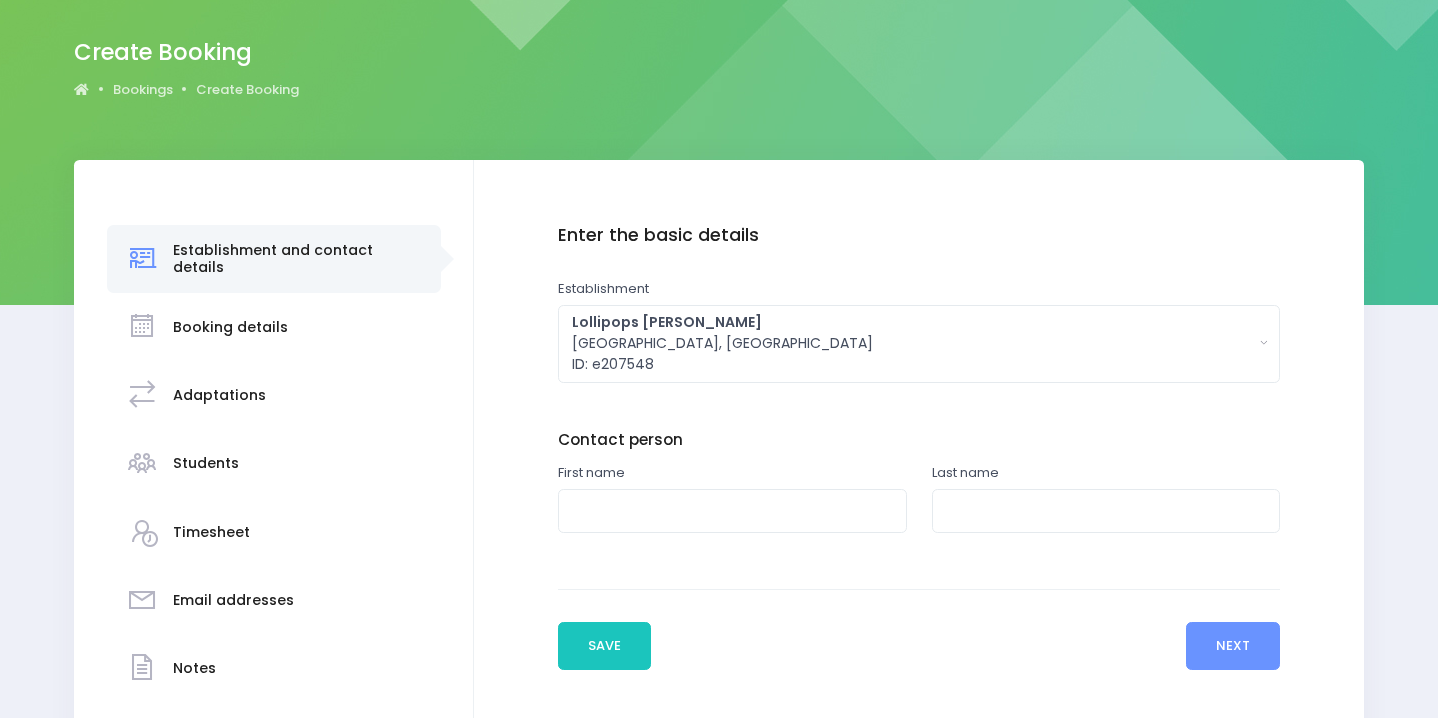 scroll, scrollTop: 285, scrollLeft: 0, axis: vertical 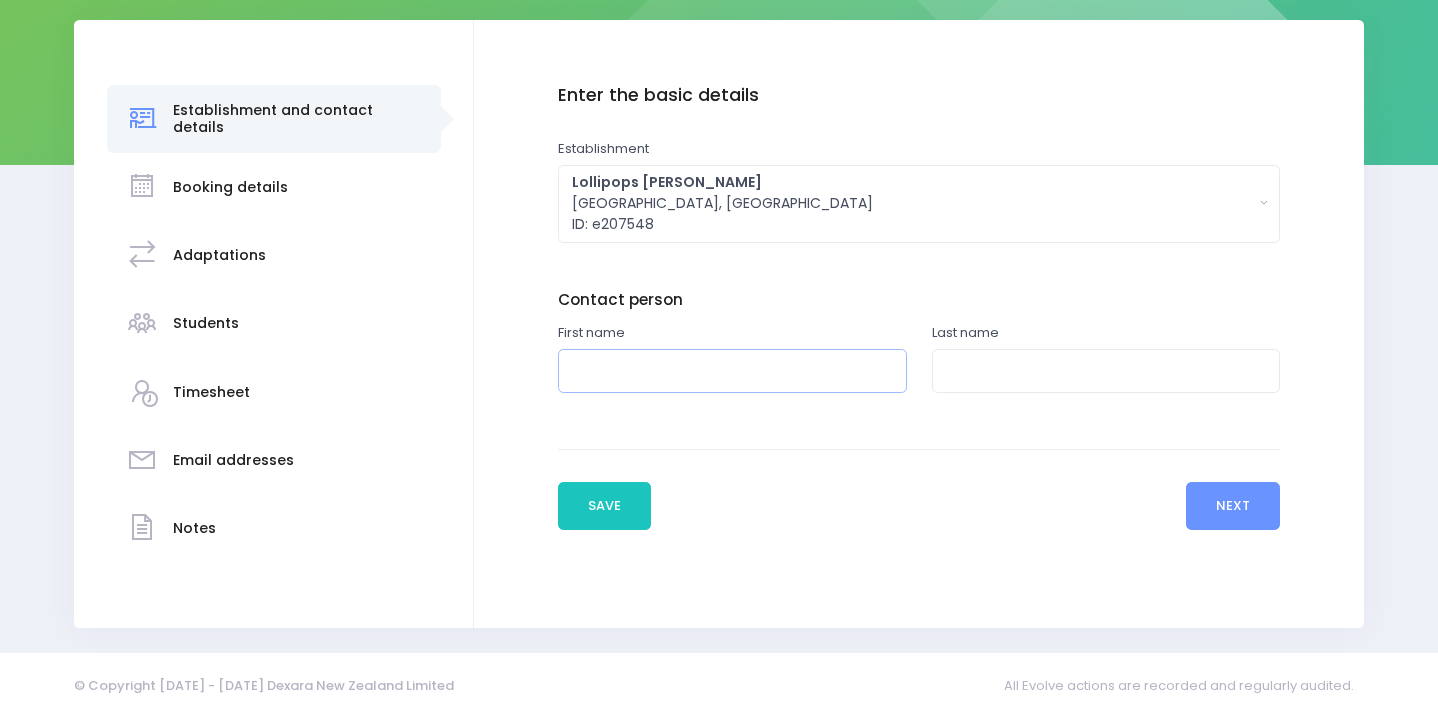click at bounding box center [732, 371] 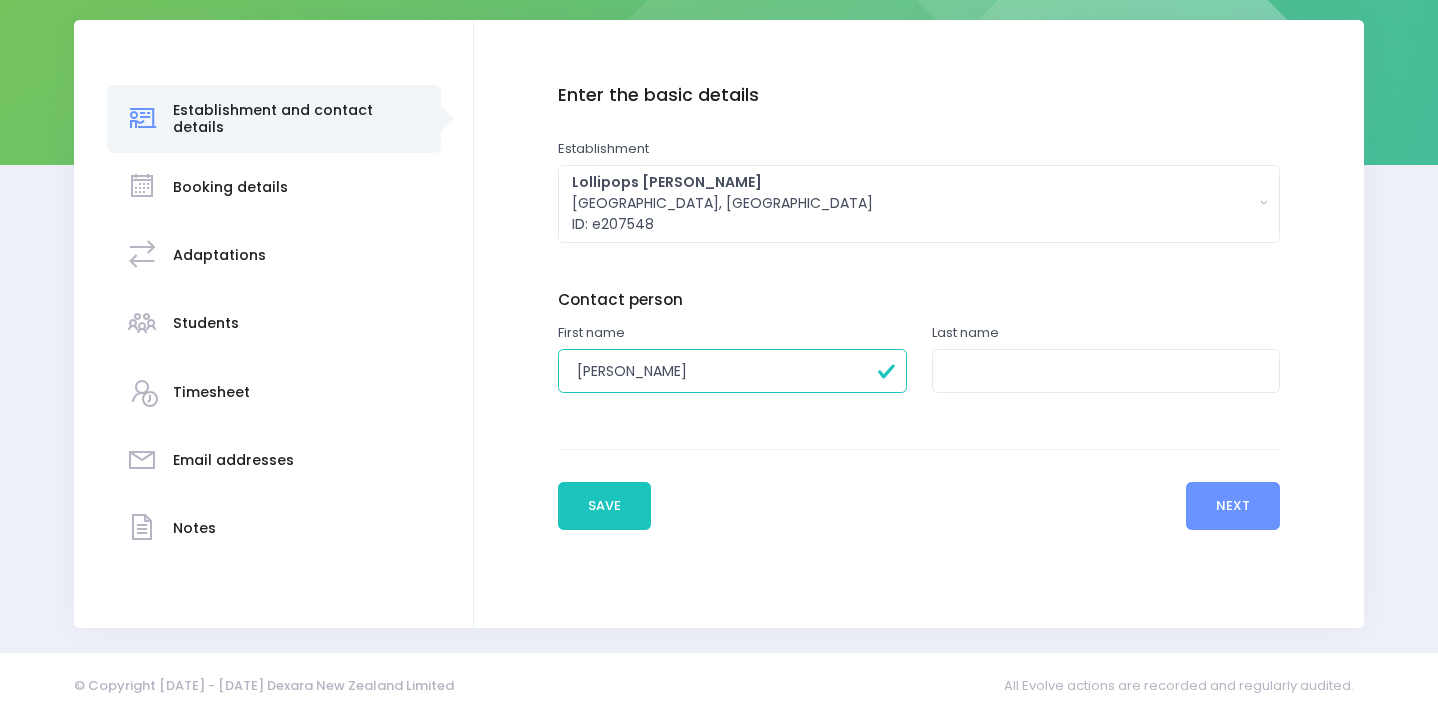type on "Lalita" 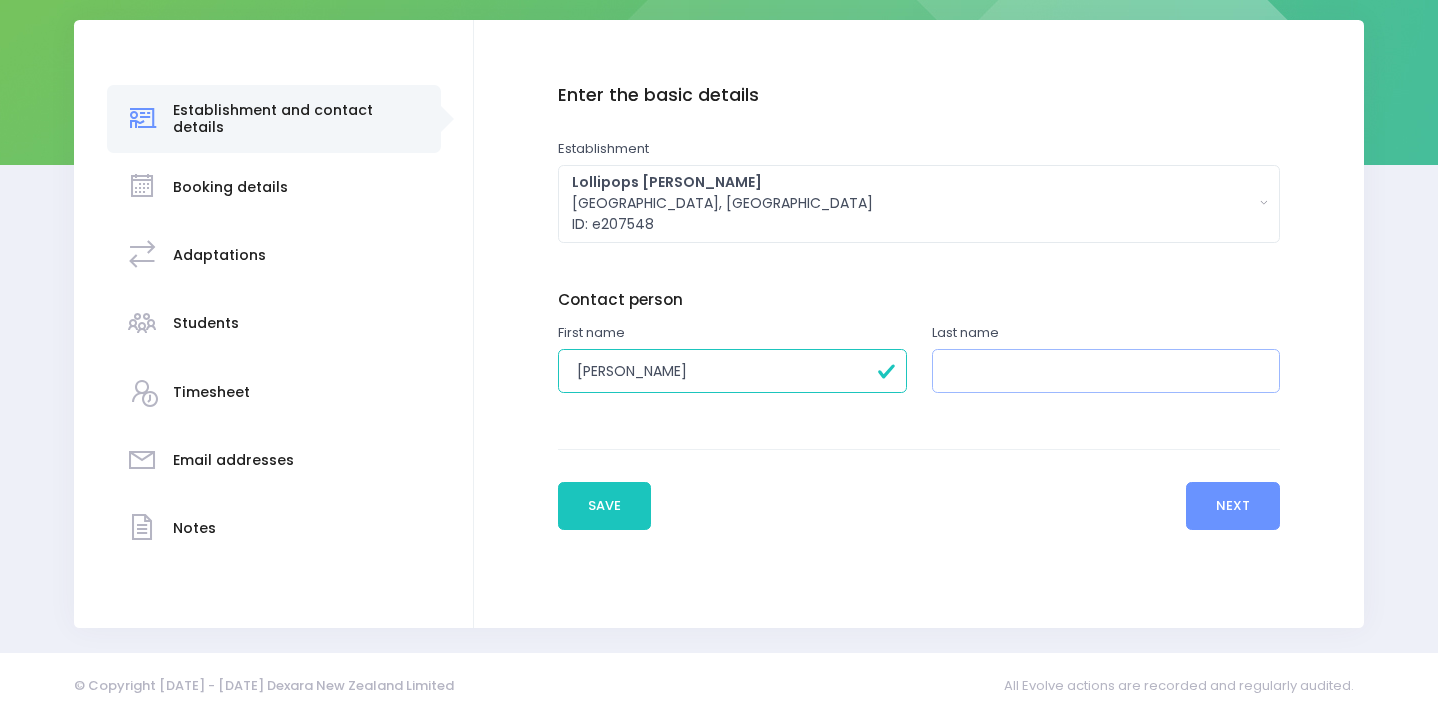 click at bounding box center (1106, 371) 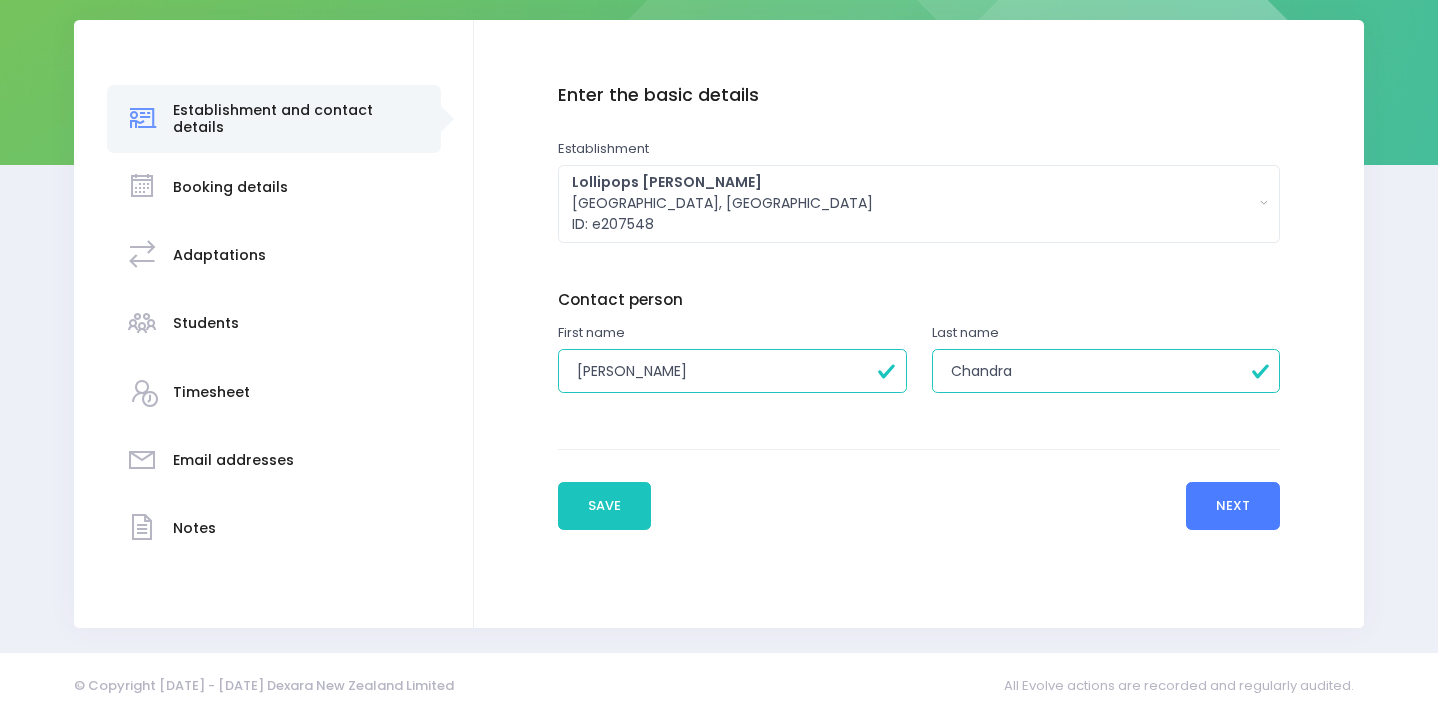 type on "Chandra" 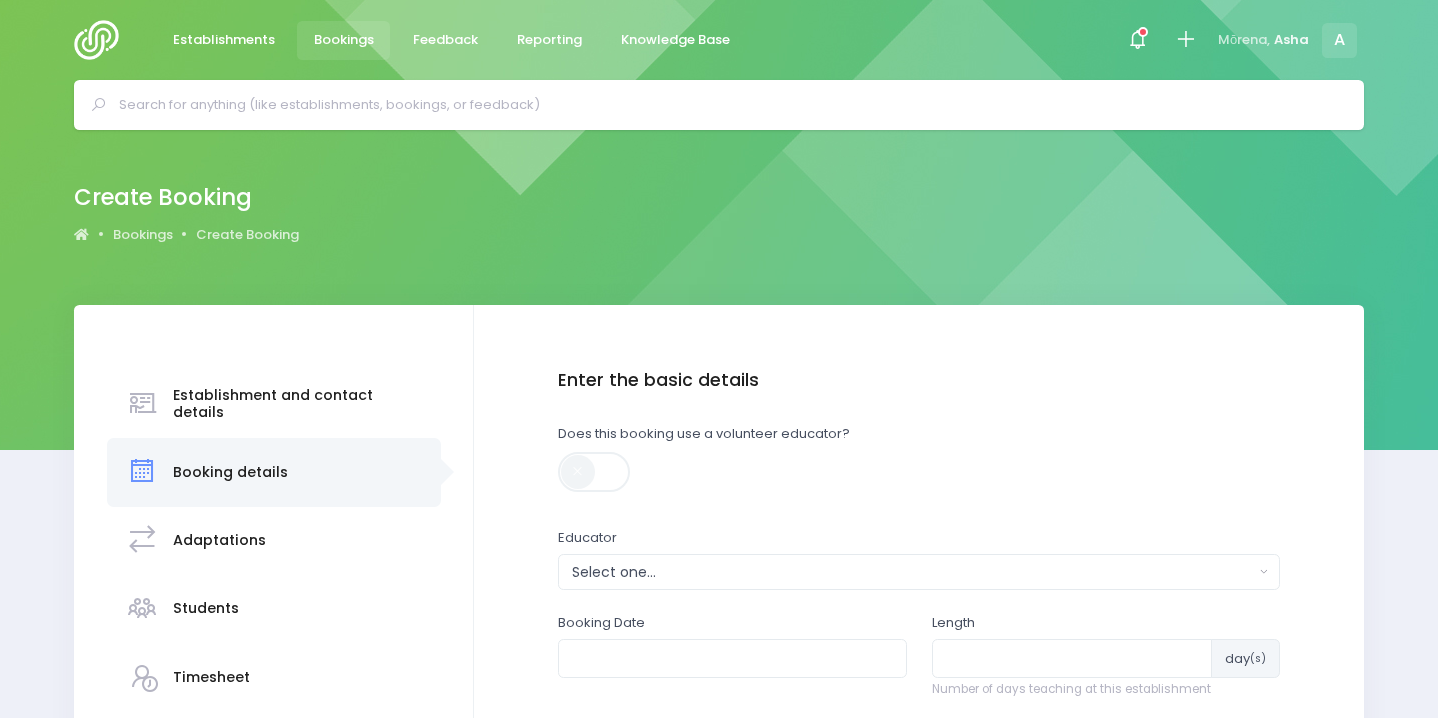 scroll, scrollTop: 166, scrollLeft: 0, axis: vertical 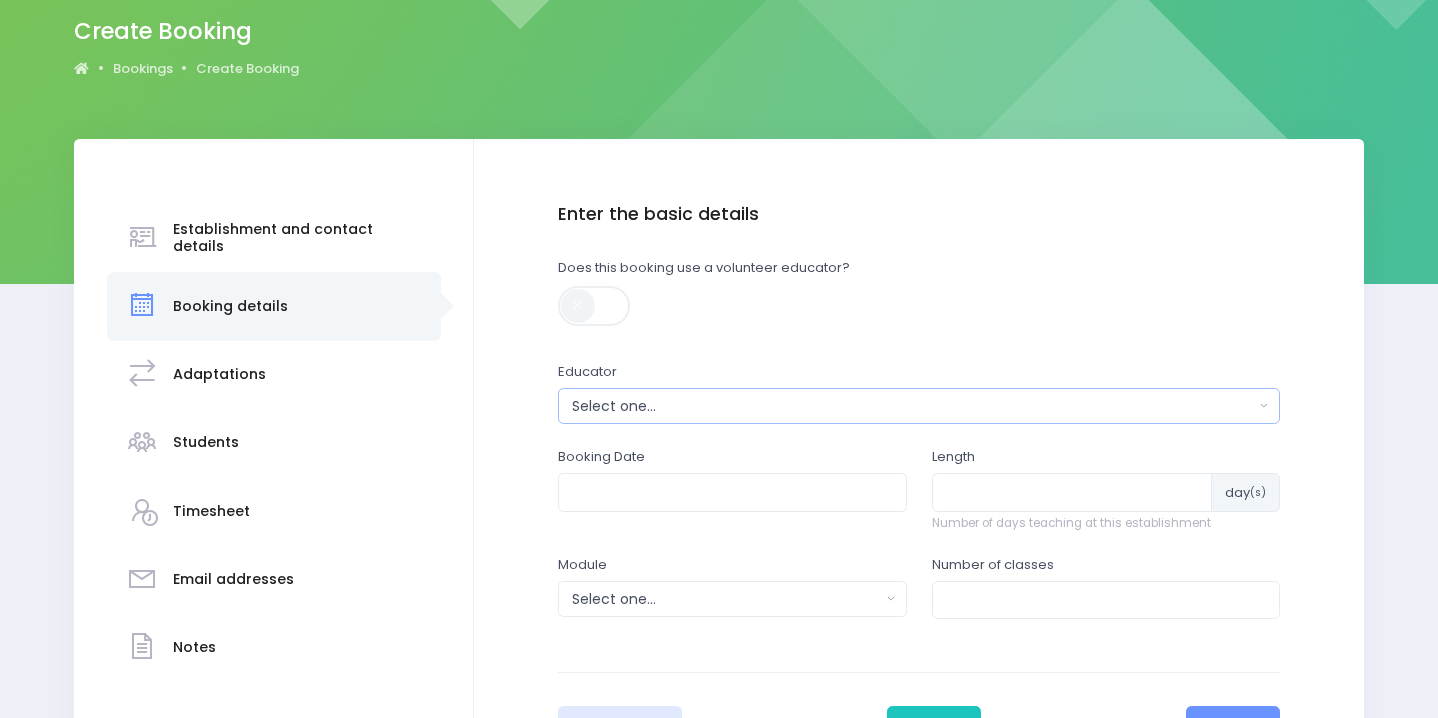 click on "Select one..." at bounding box center (913, 406) 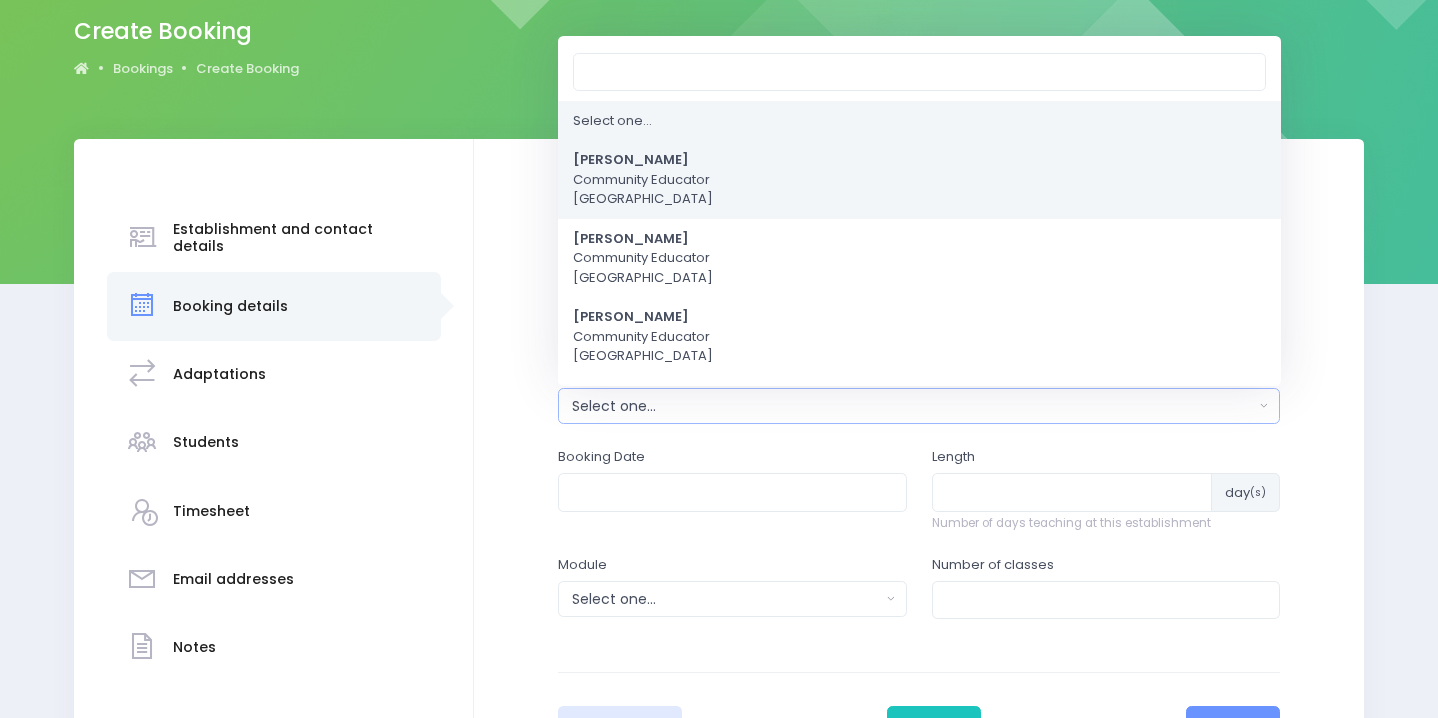click on "Asha Bogdanowicz Community Educator Northern Region" at bounding box center (643, 180) 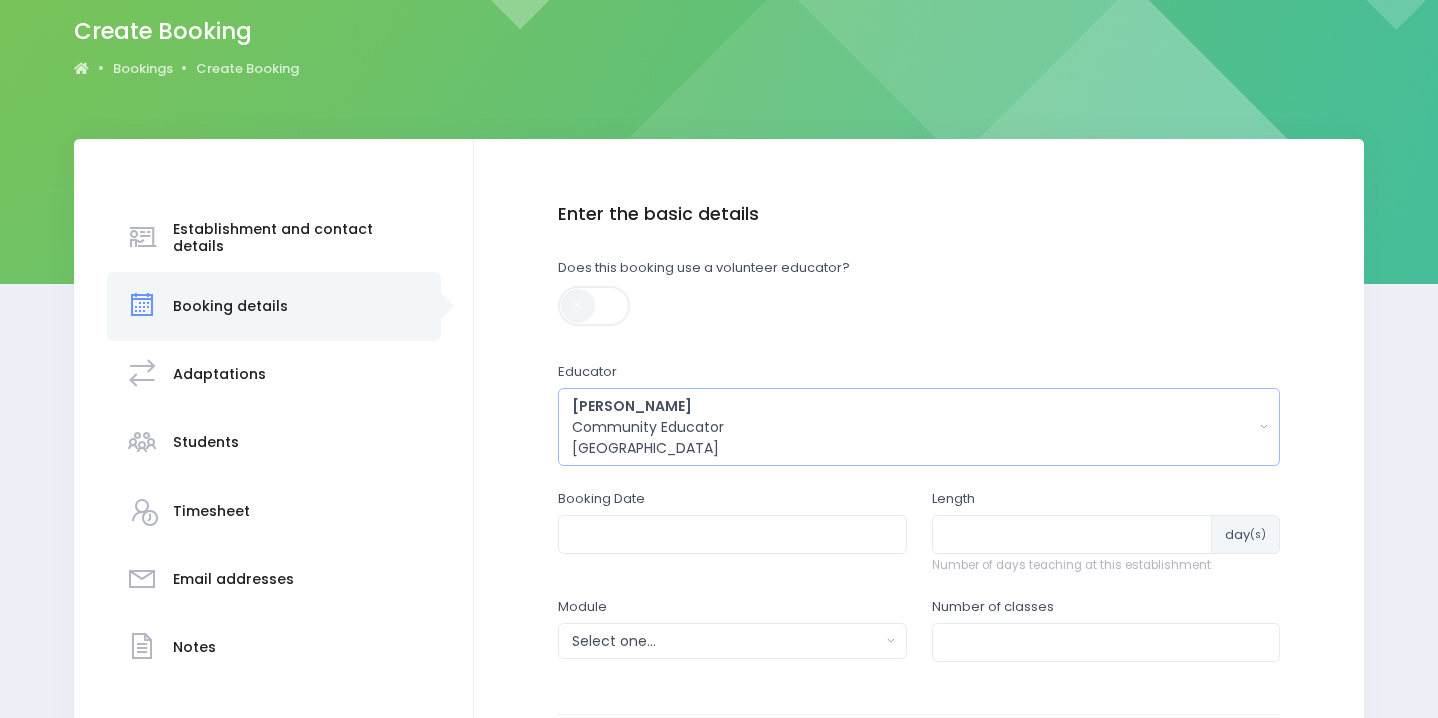 scroll, scrollTop: 297, scrollLeft: 0, axis: vertical 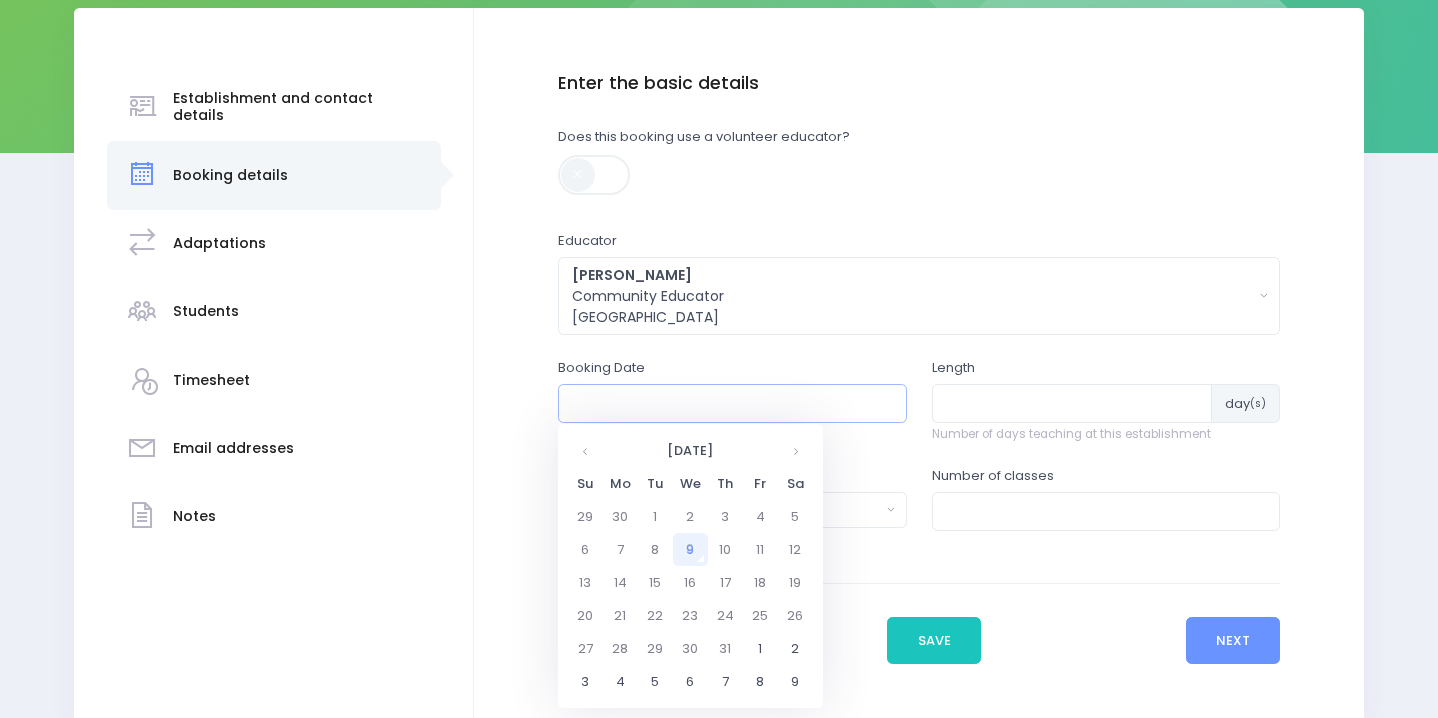 click at bounding box center (732, 403) 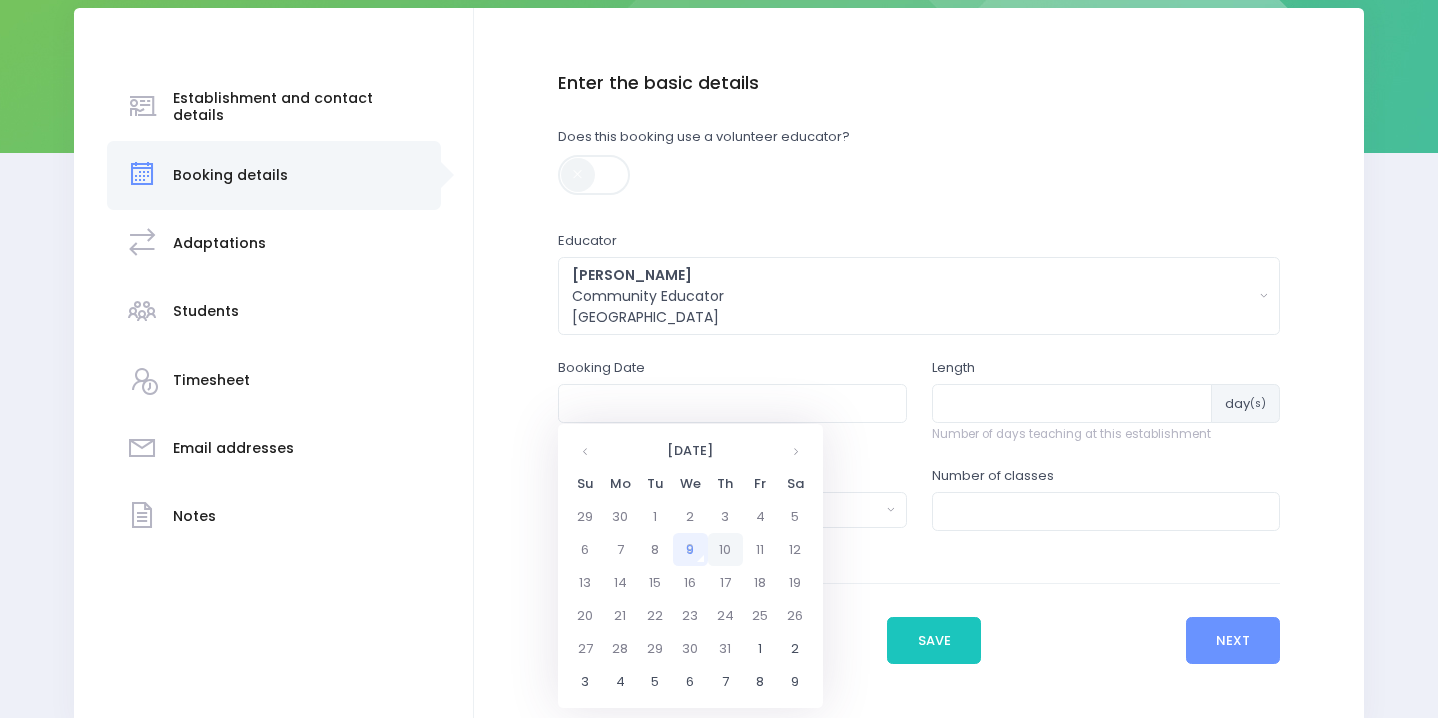 click on "10" at bounding box center (725, 549) 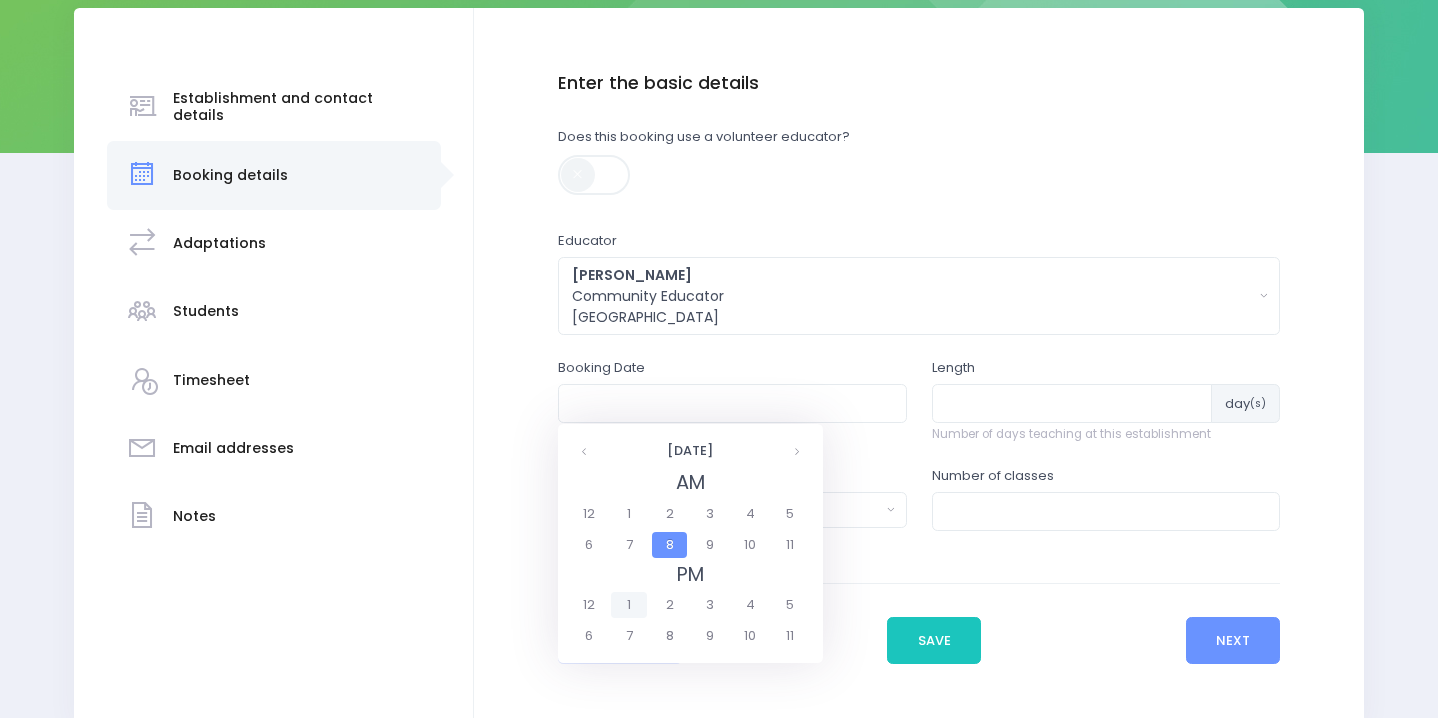 click on "1" at bounding box center [628, 605] 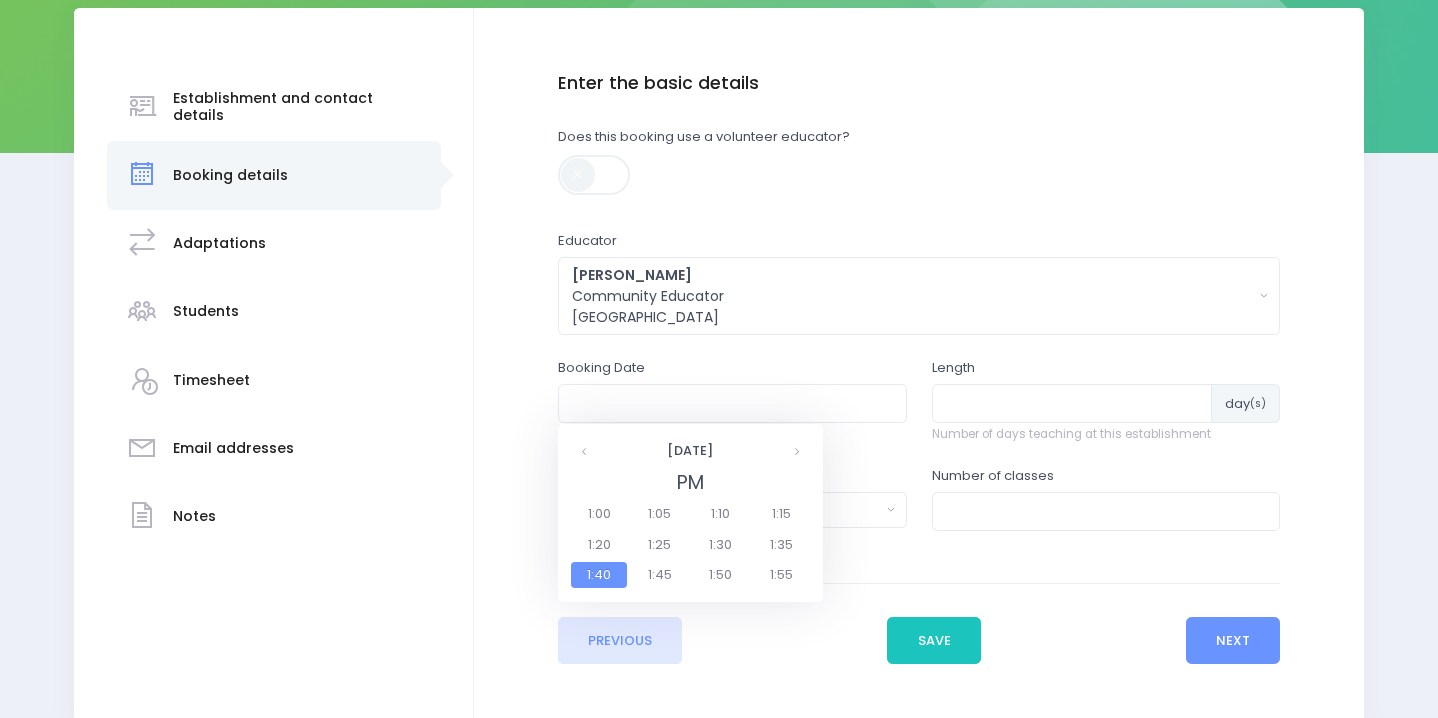 click on "1:00" at bounding box center [599, 514] 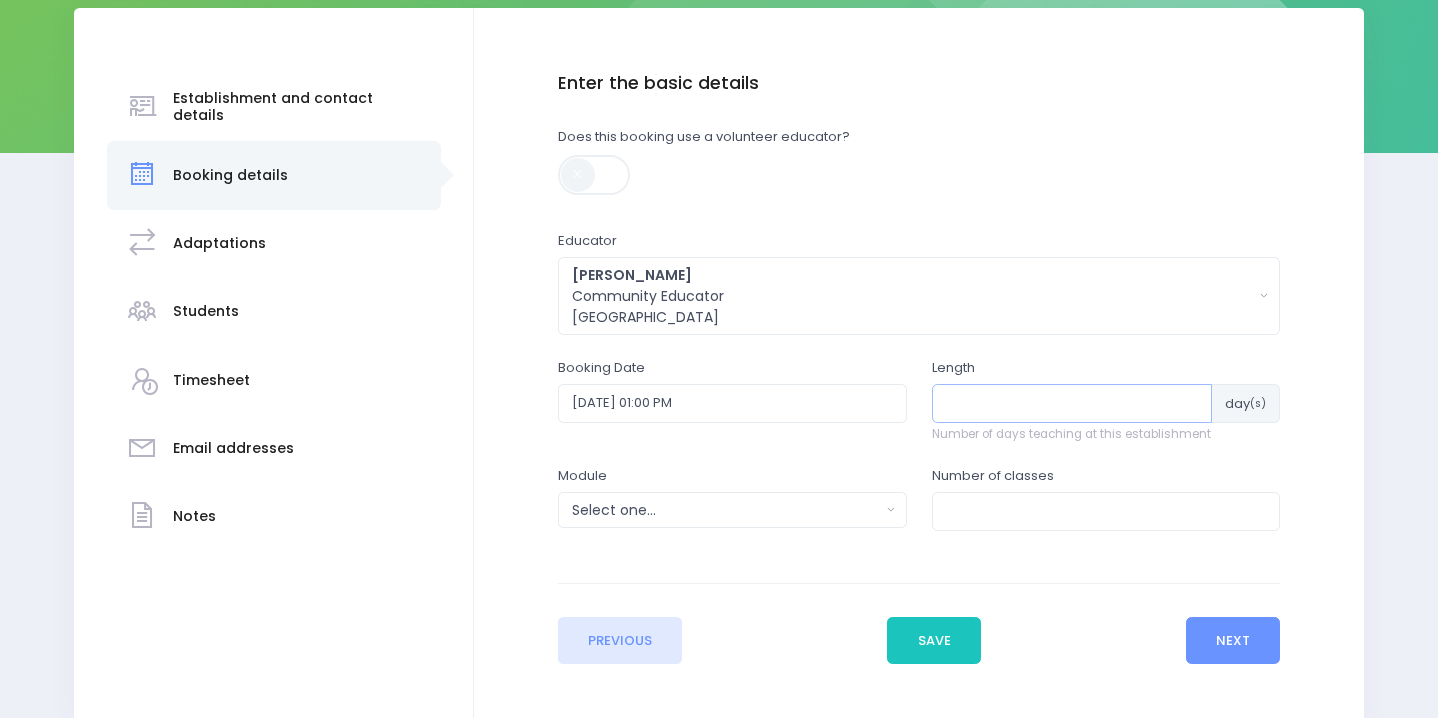 click at bounding box center [1072, 403] 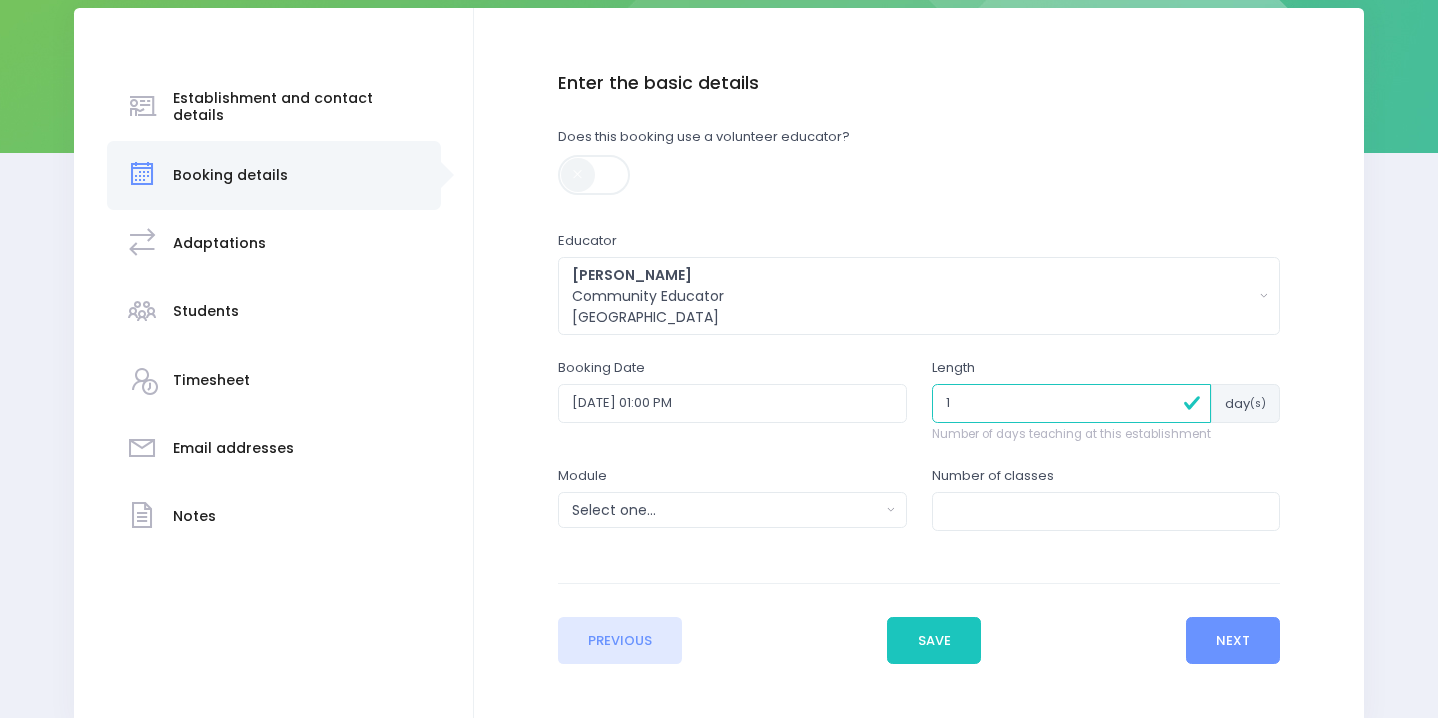 type on "1" 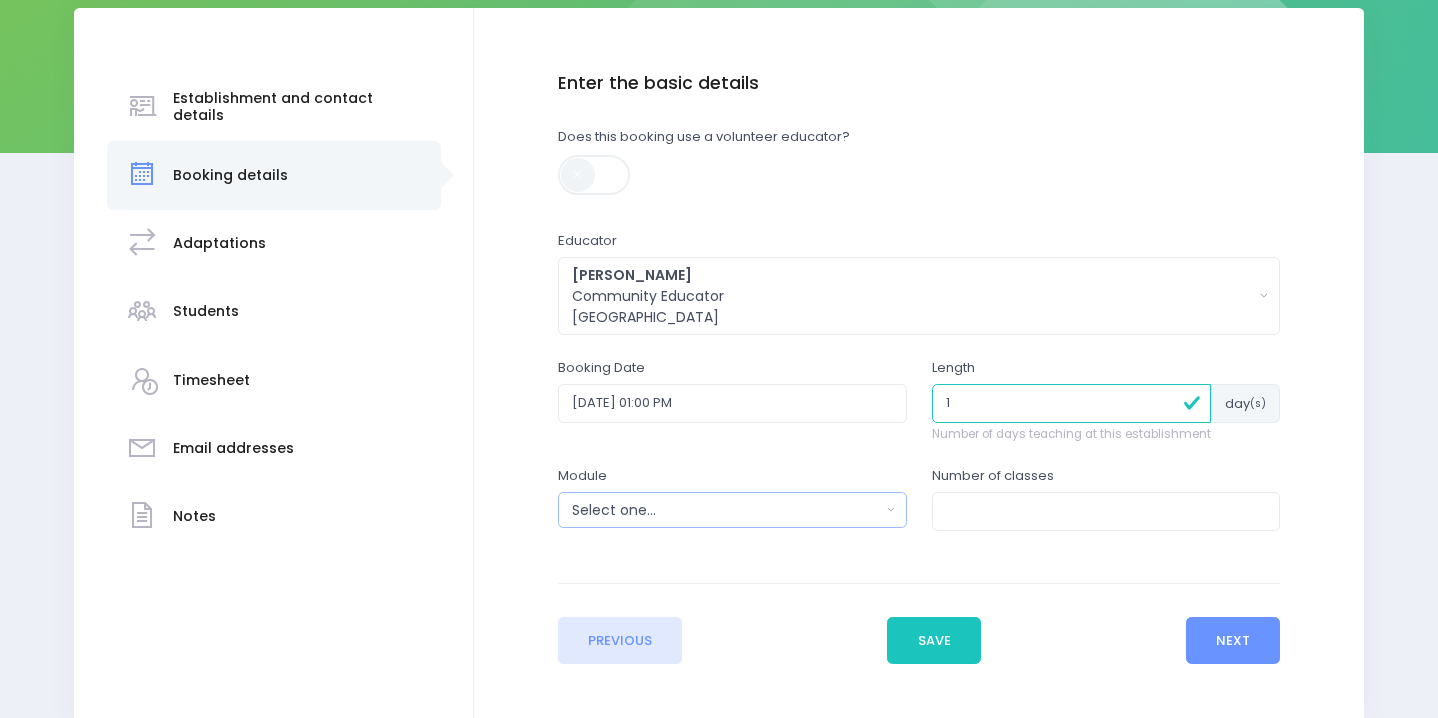 click on "Select one..." at bounding box center (726, 510) 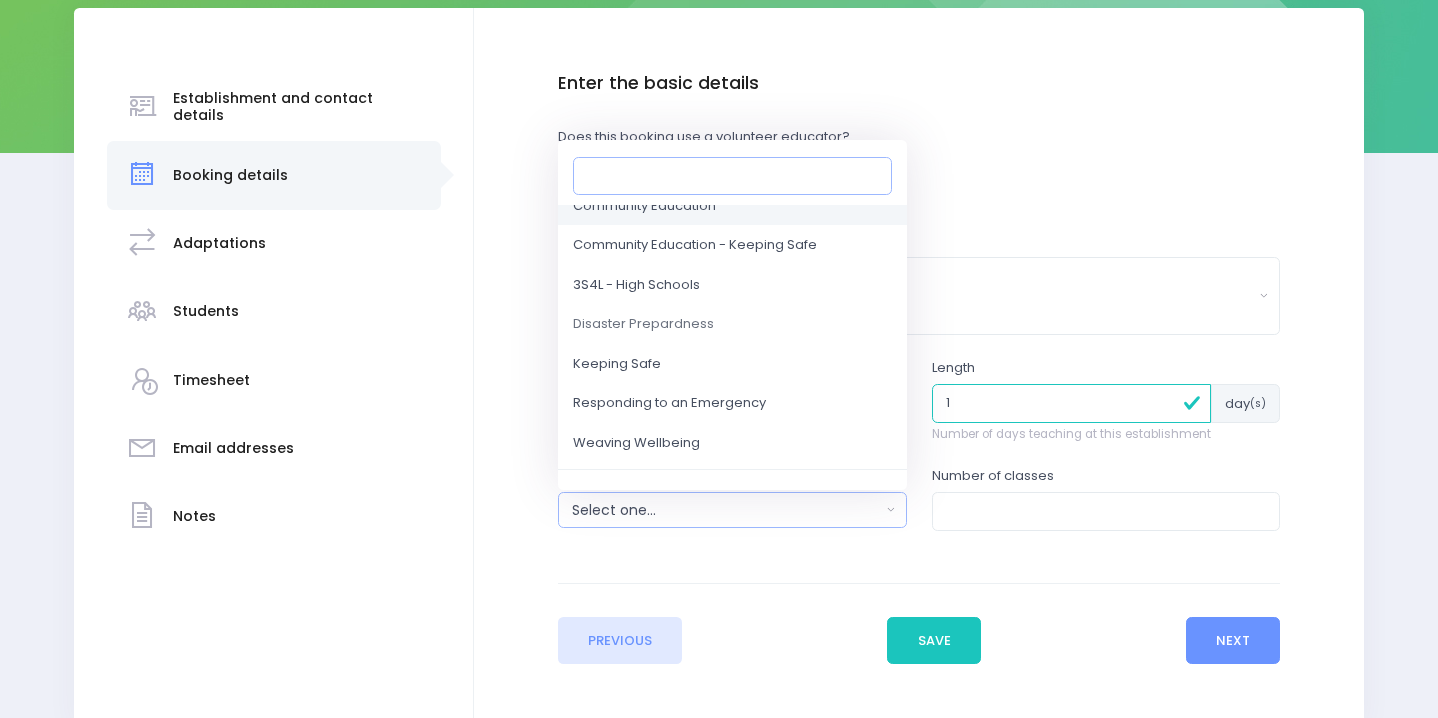 scroll, scrollTop: 153, scrollLeft: 0, axis: vertical 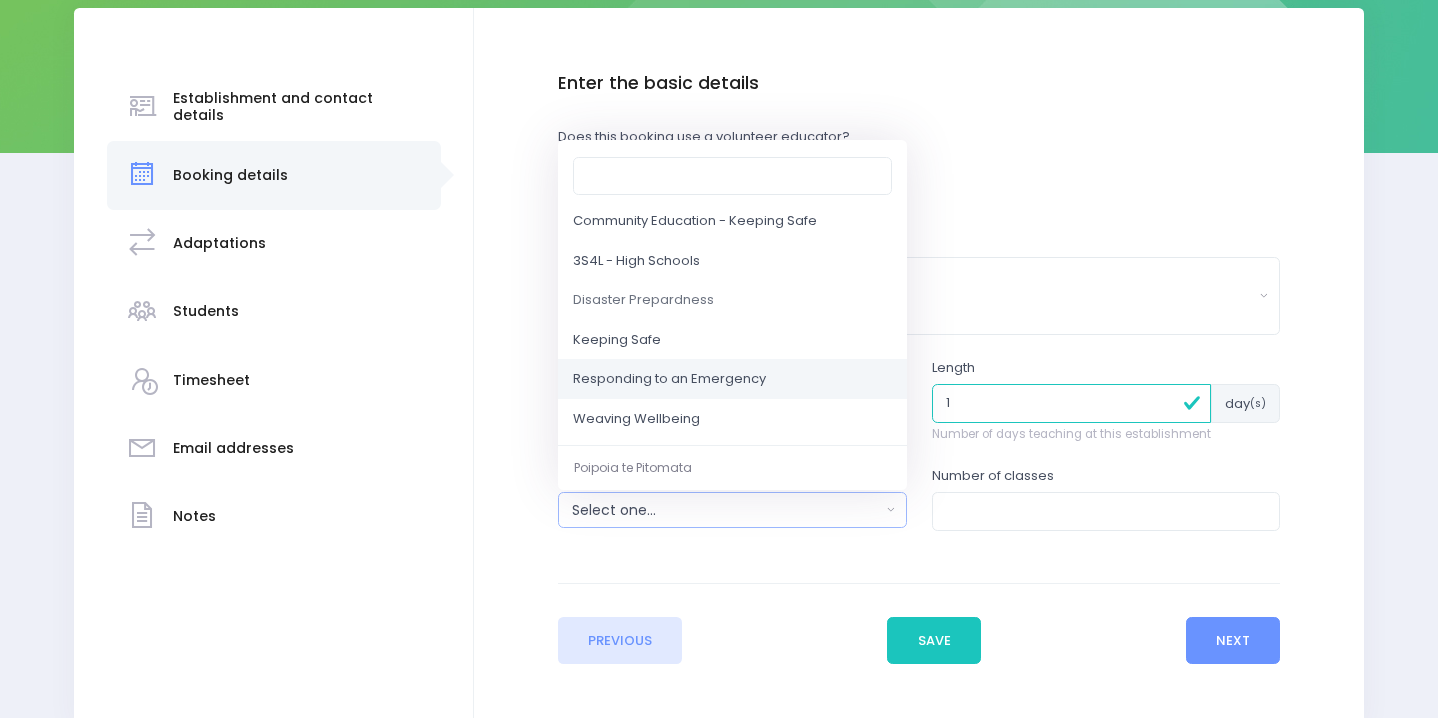 click on "Responding to an Emergency" at bounding box center (732, 380) 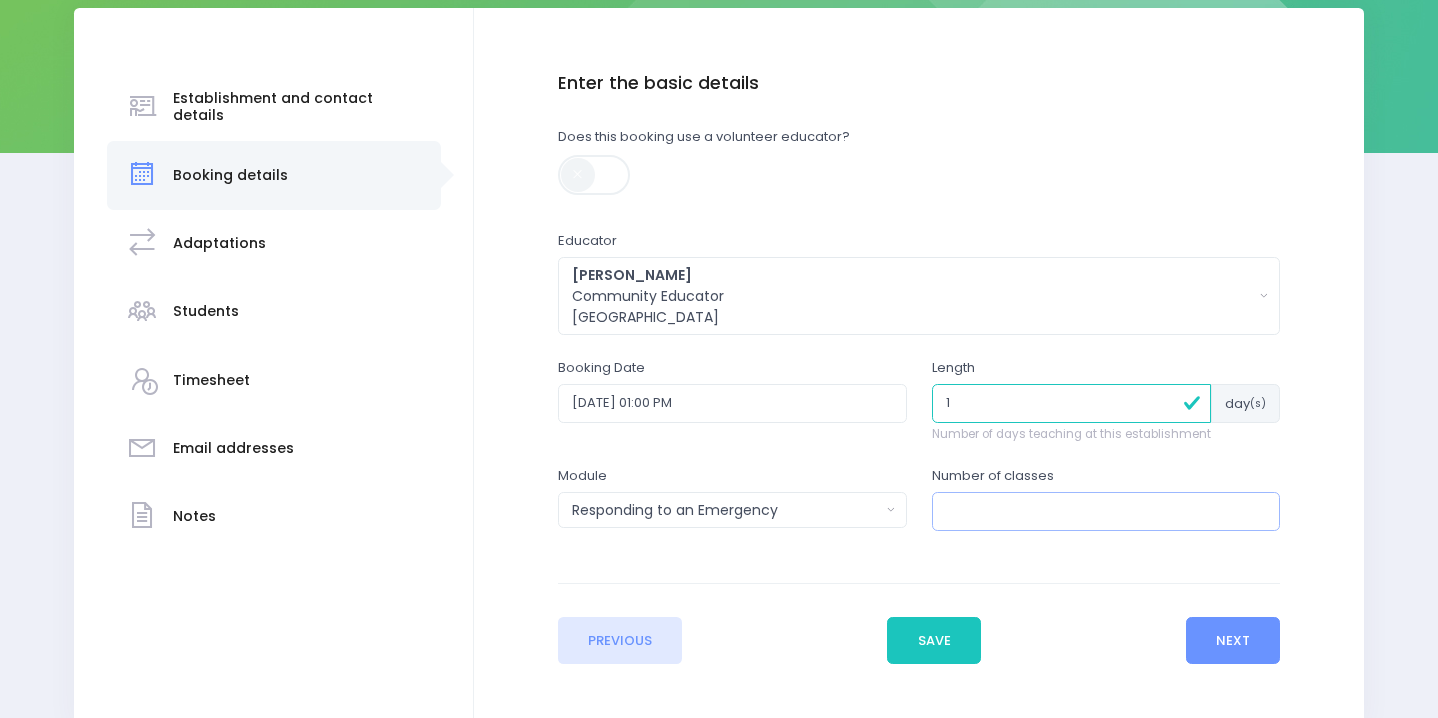 click at bounding box center (1106, 511) 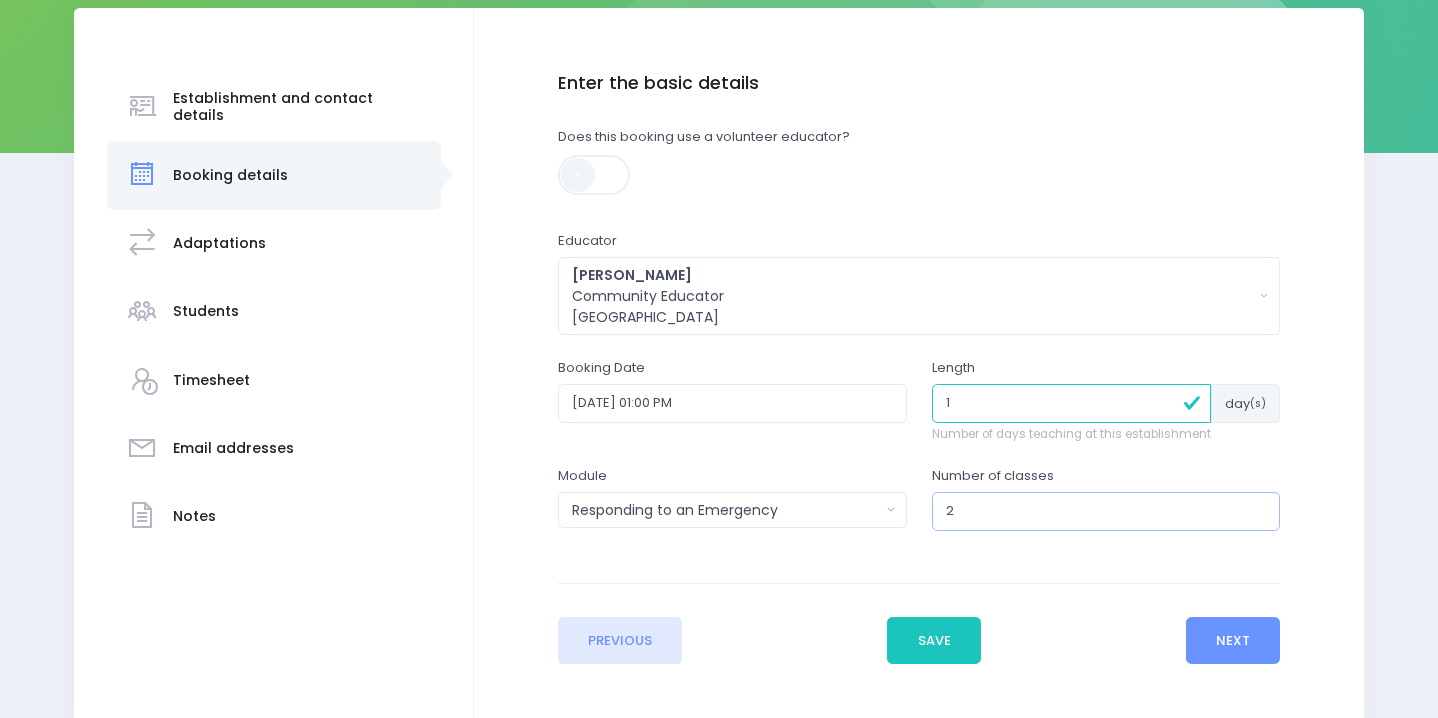 type on "2" 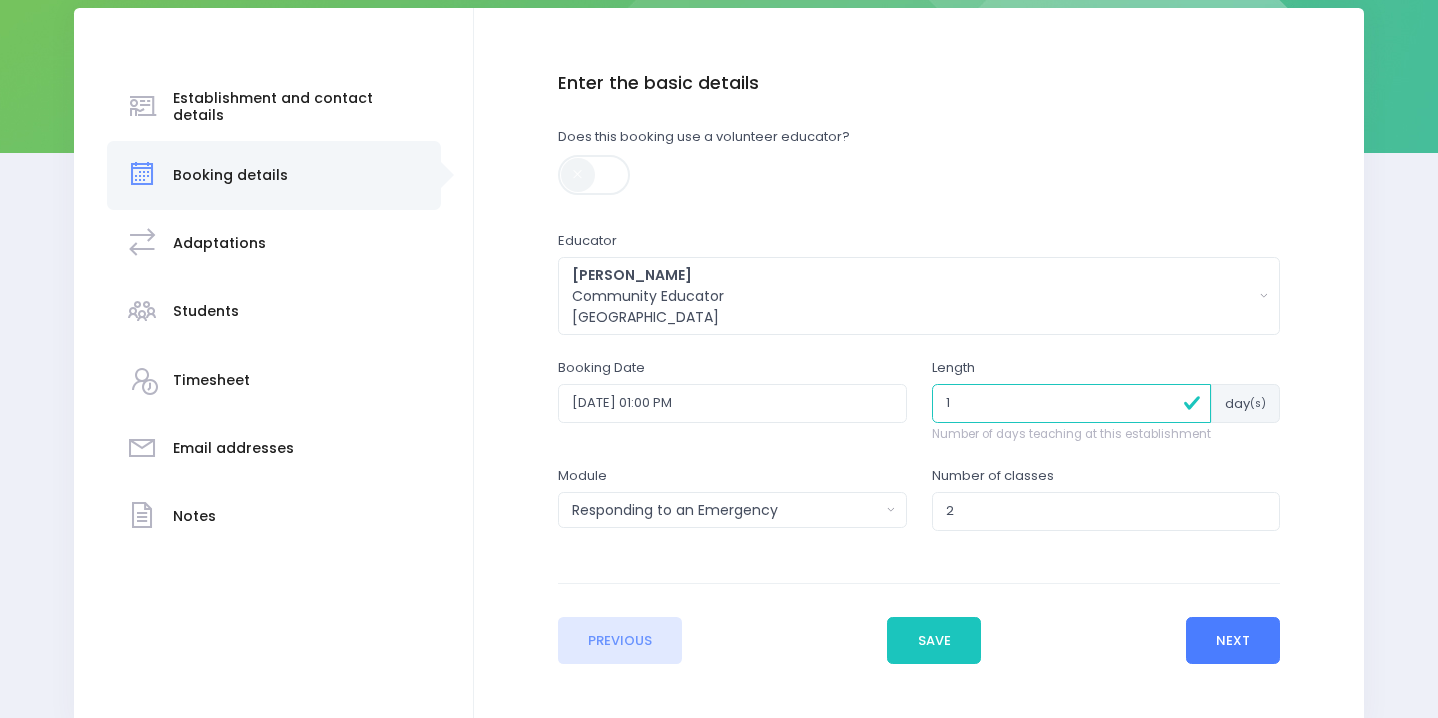 click on "Next" at bounding box center (1233, 641) 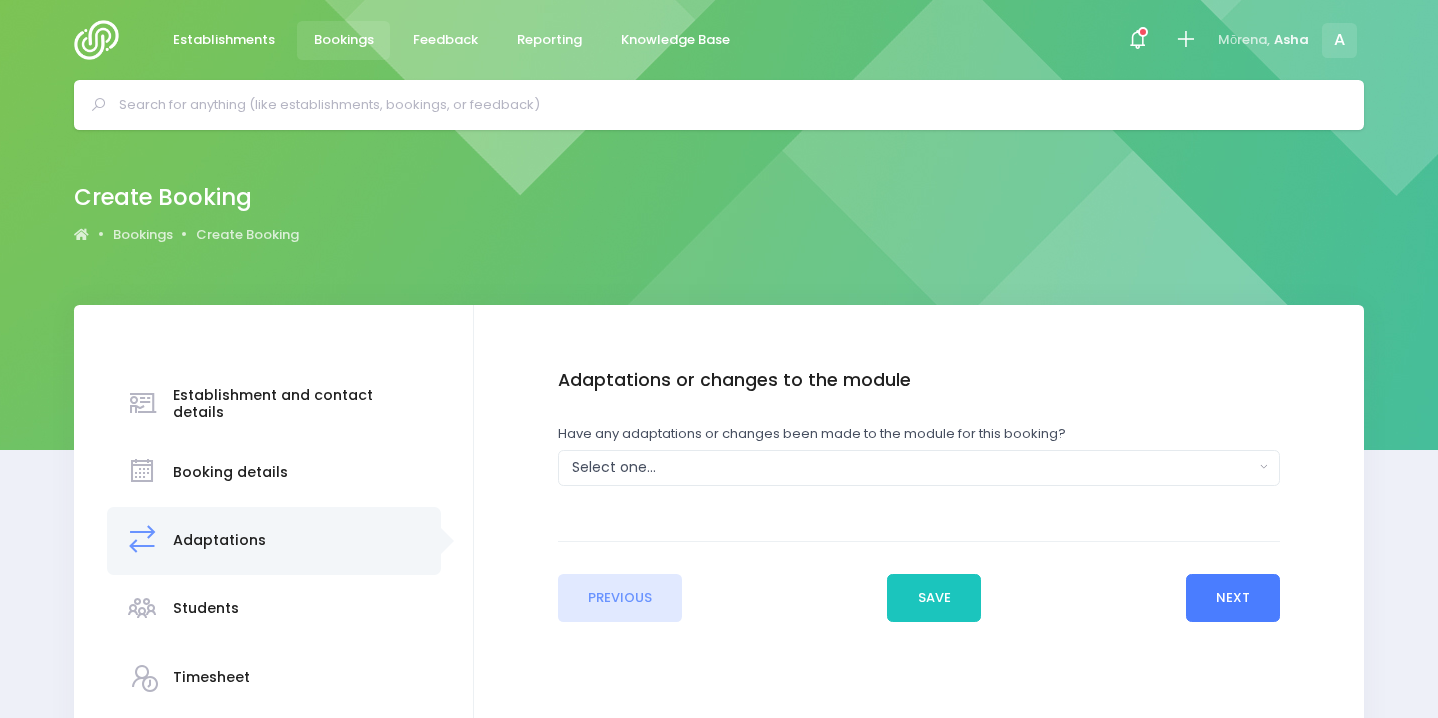 scroll, scrollTop: 32, scrollLeft: 0, axis: vertical 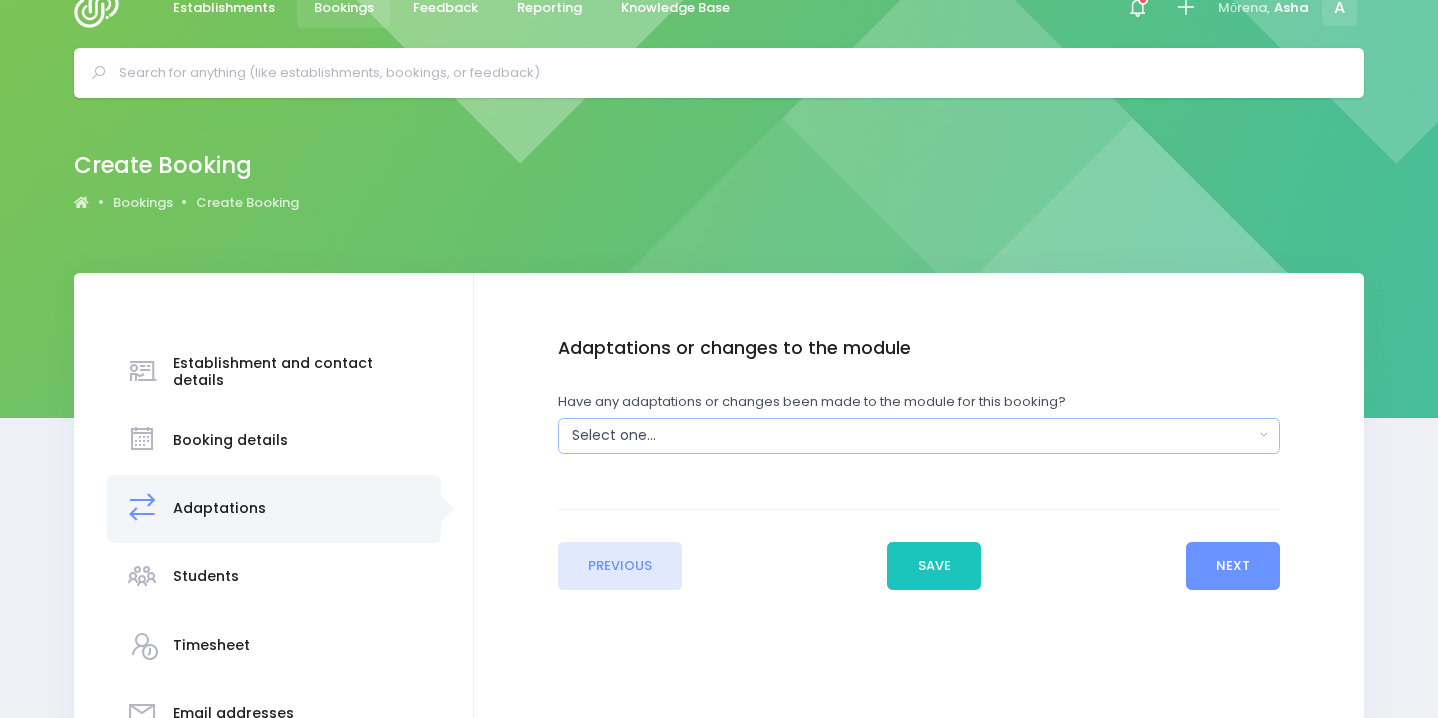 click on "Select one..." at bounding box center [913, 435] 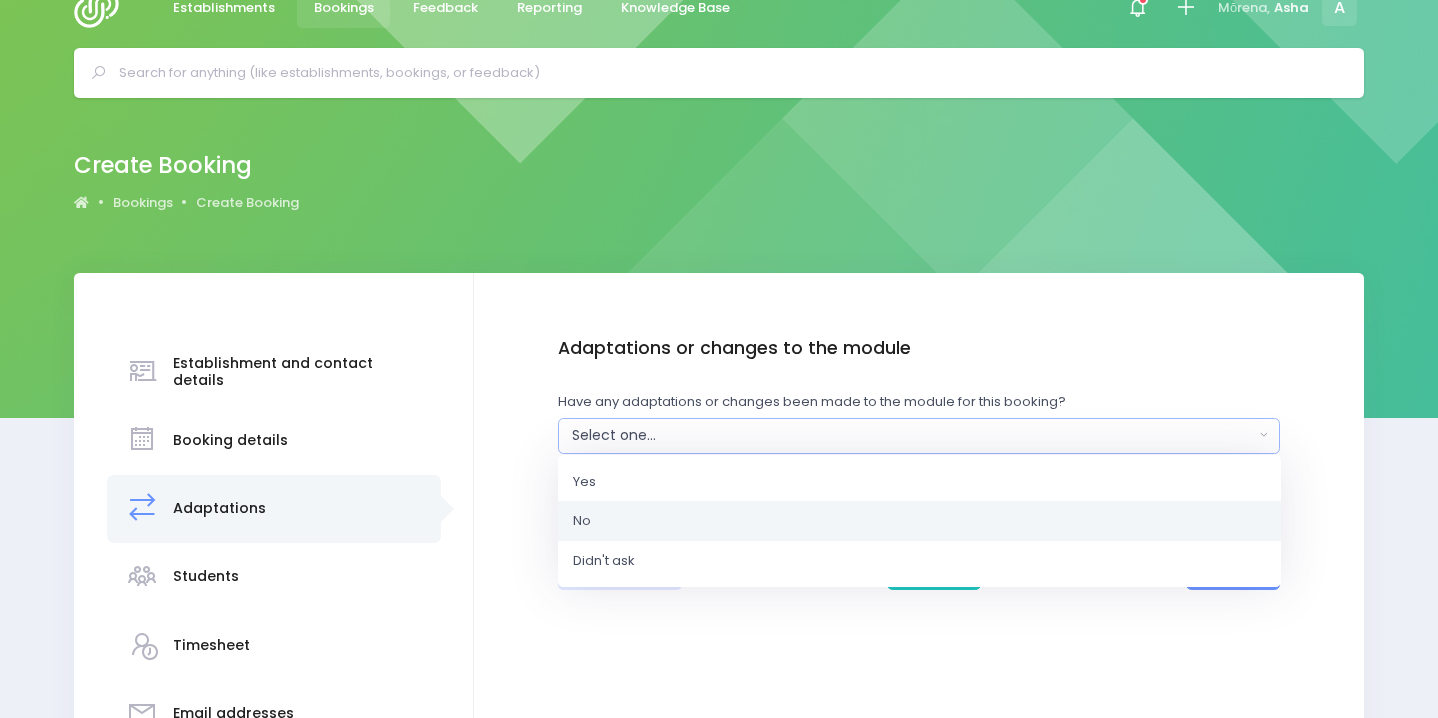 click on "No" at bounding box center [919, 521] 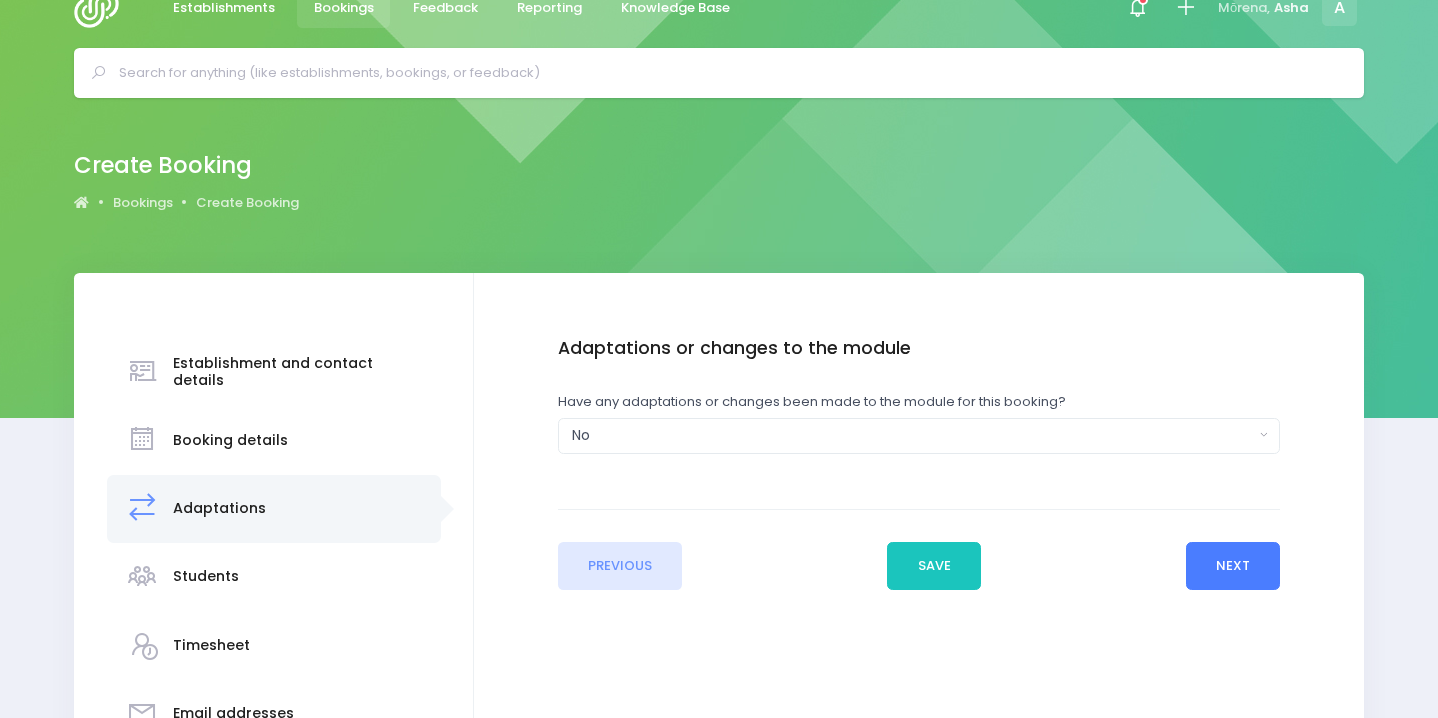 click on "Next" at bounding box center (1233, 566) 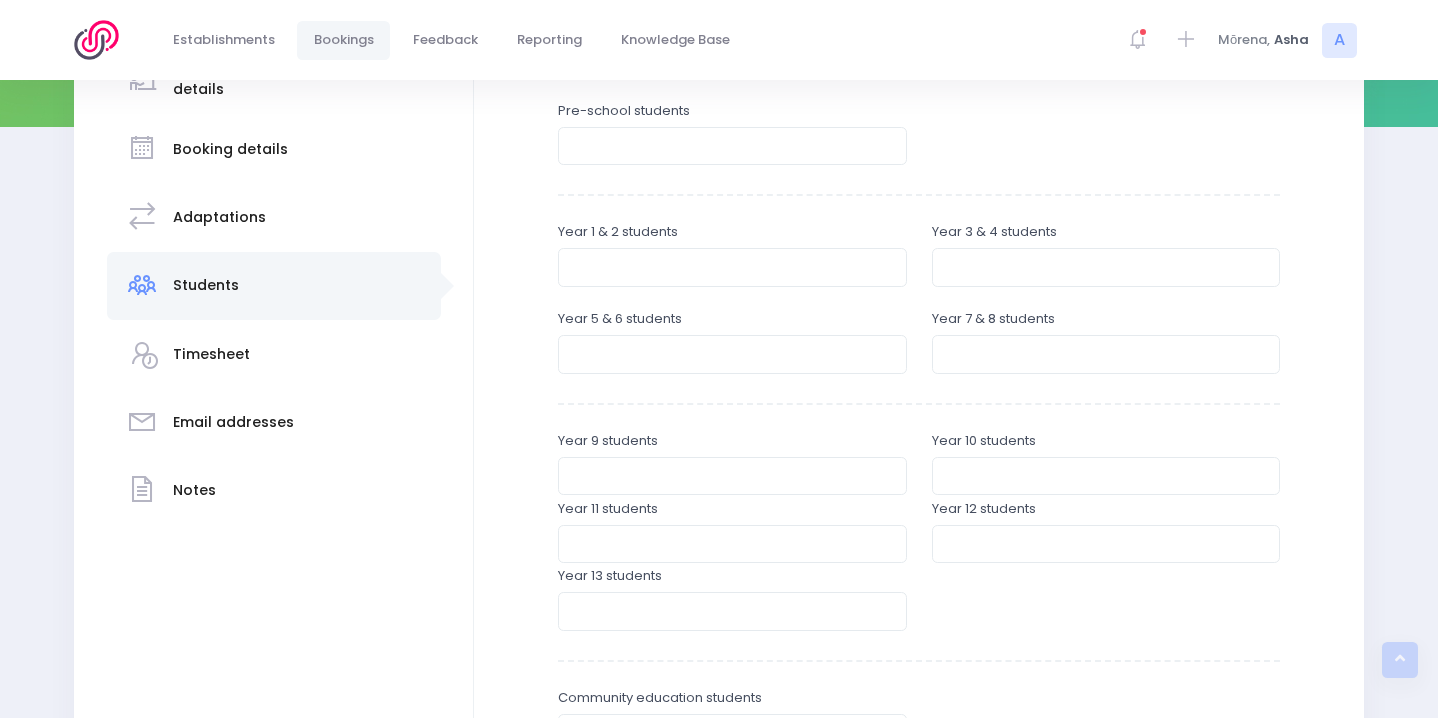 scroll, scrollTop: 309, scrollLeft: 0, axis: vertical 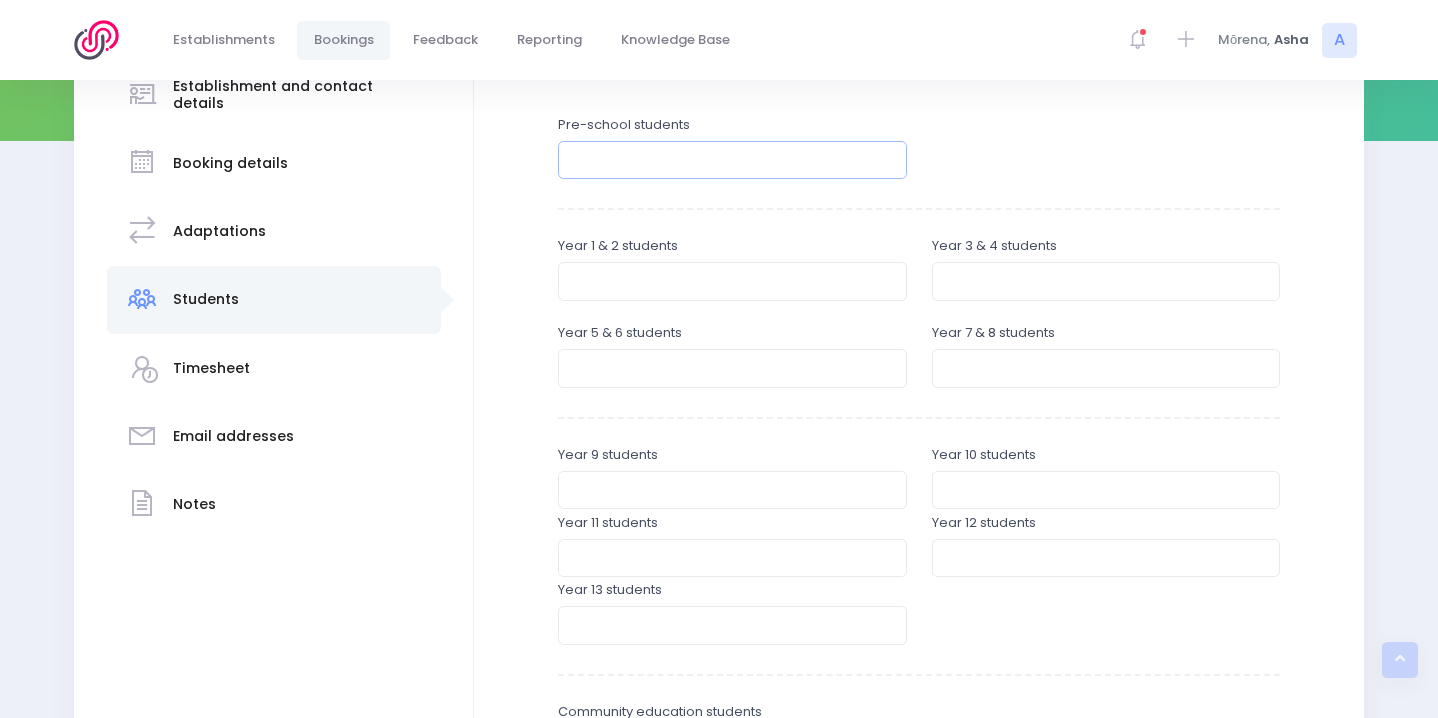 click at bounding box center [732, 160] 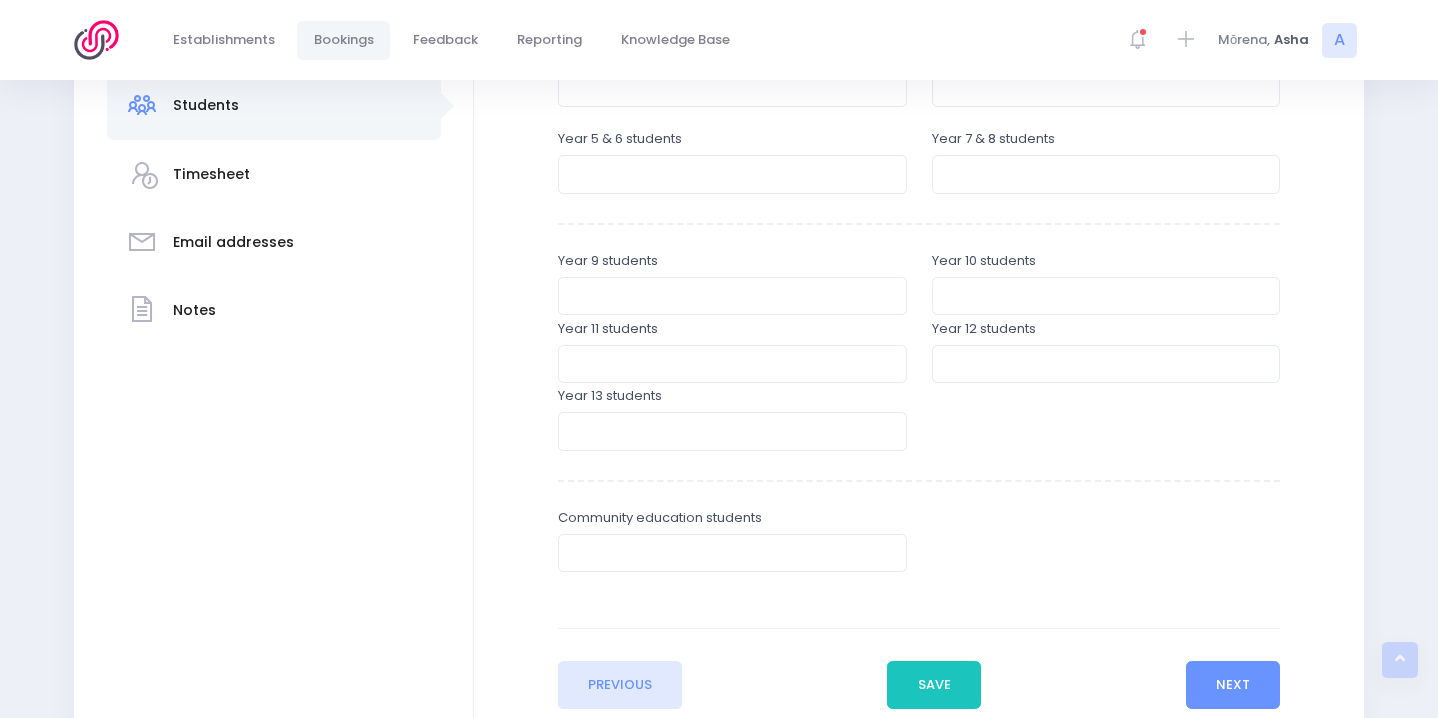 scroll, scrollTop: 648, scrollLeft: 0, axis: vertical 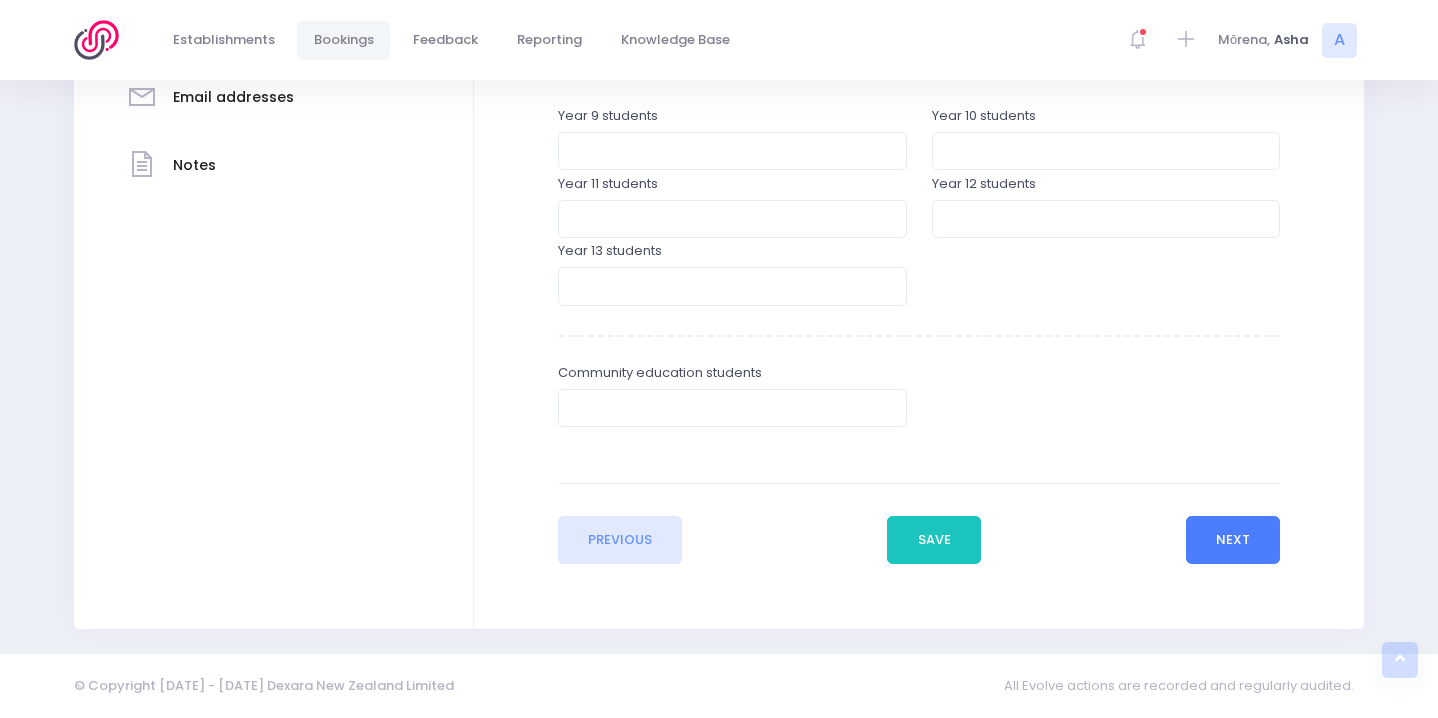 type on "51" 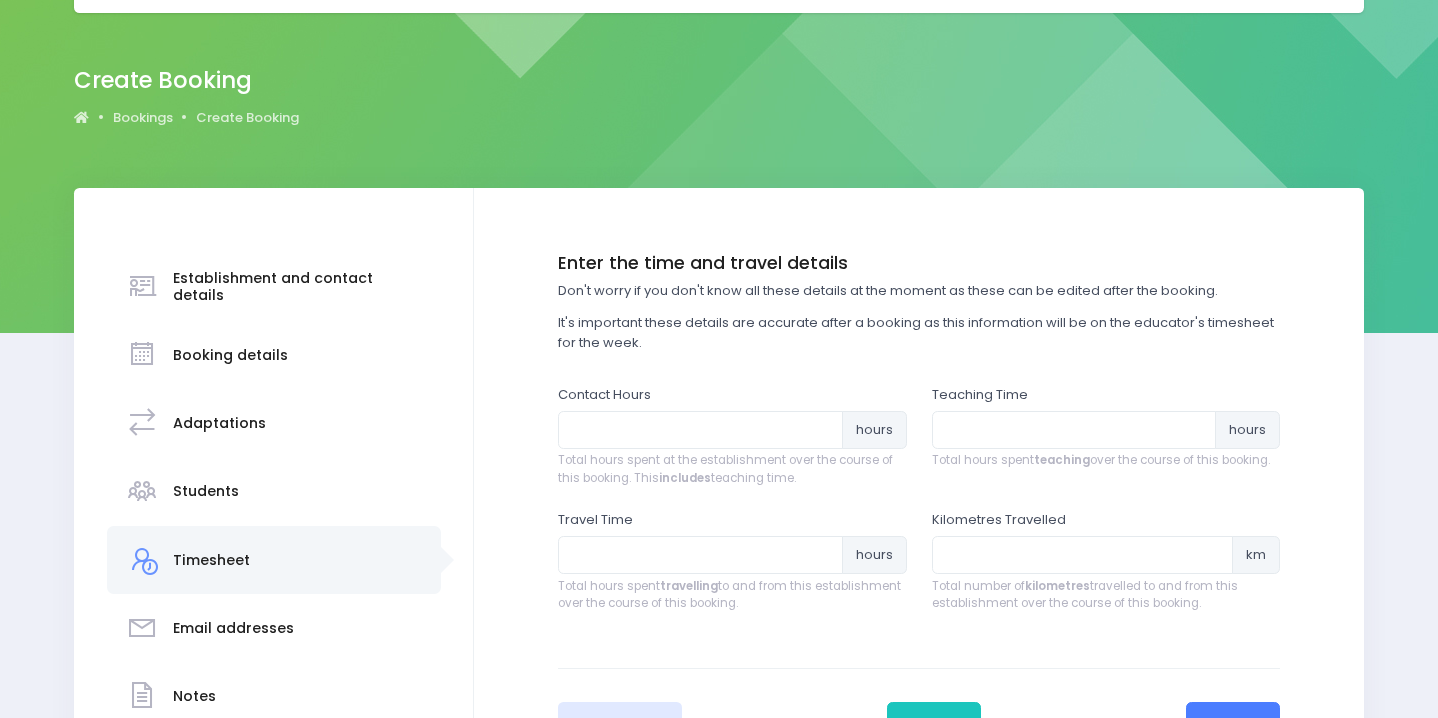 scroll, scrollTop: 189, scrollLeft: 0, axis: vertical 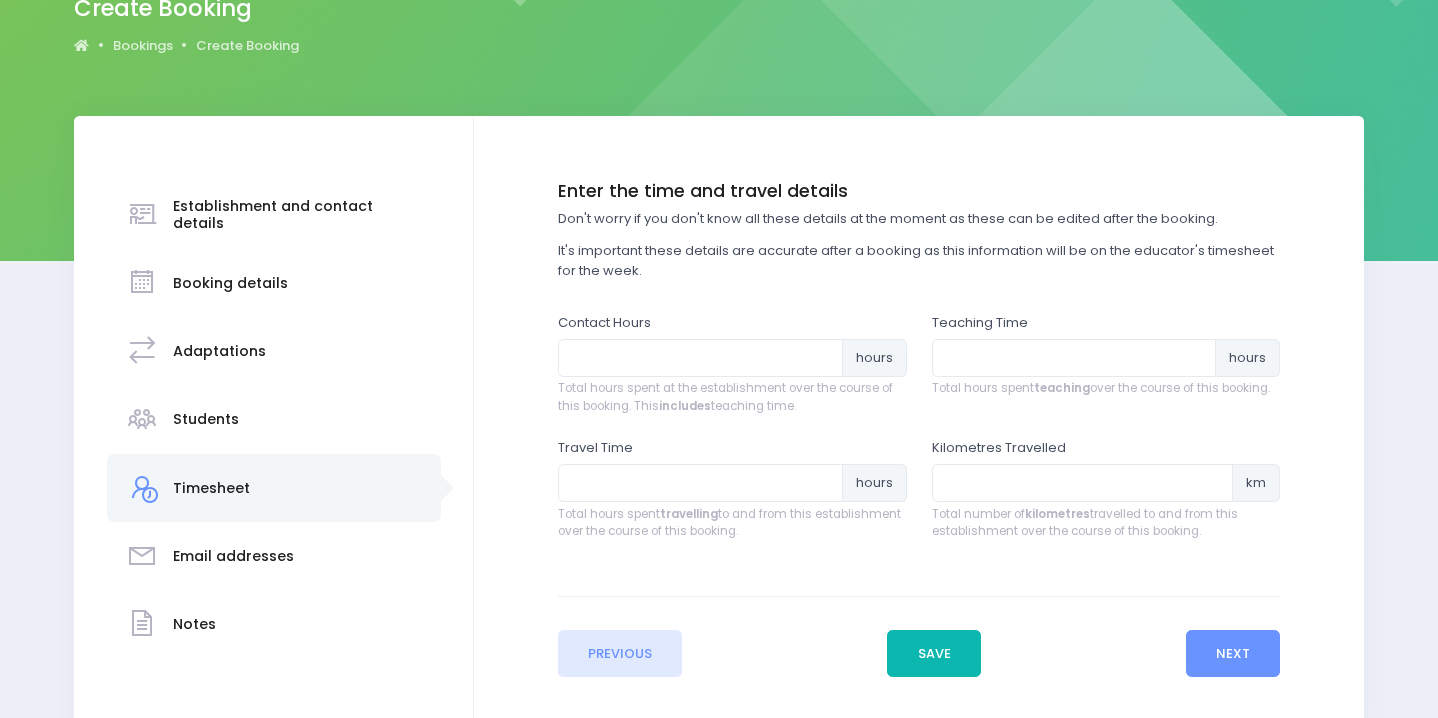 click on "Save" at bounding box center (934, 654) 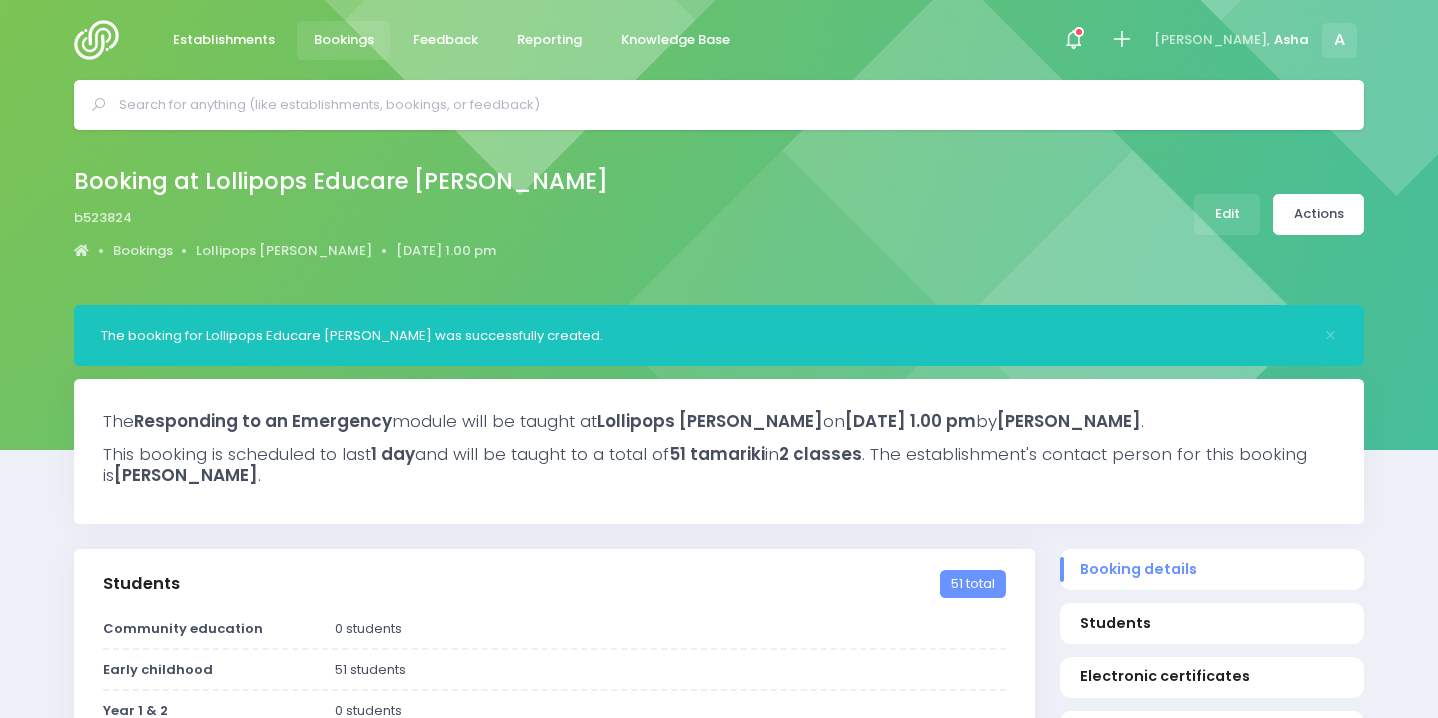 select on "5" 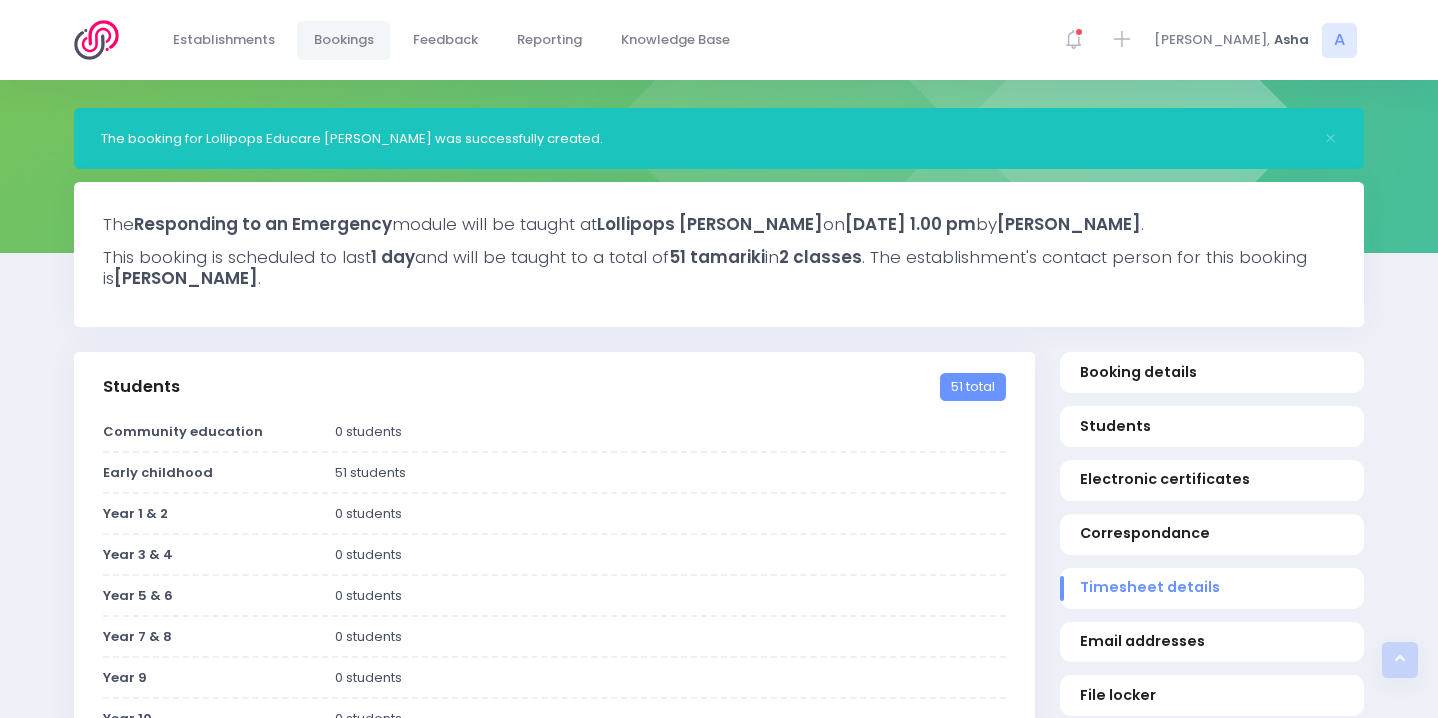 scroll, scrollTop: 0, scrollLeft: 0, axis: both 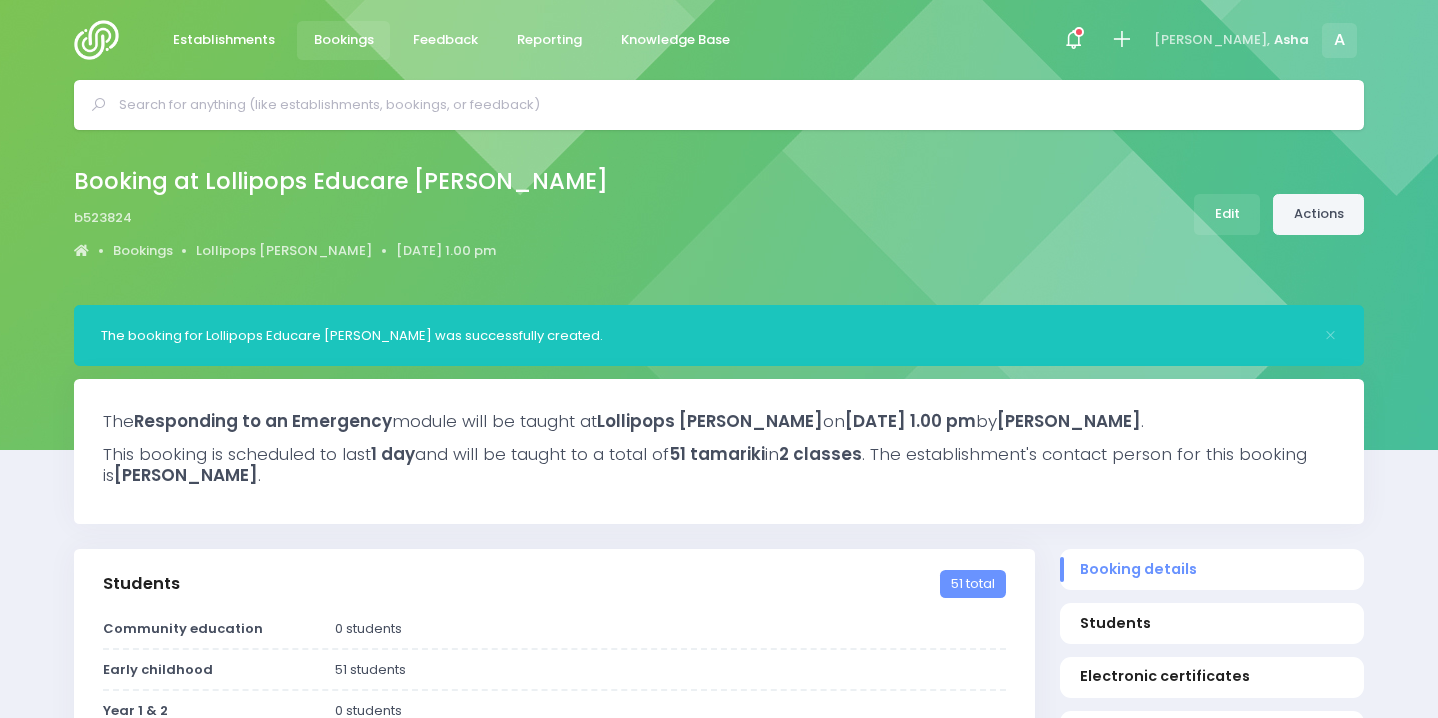 click on "Actions" at bounding box center (1318, 214) 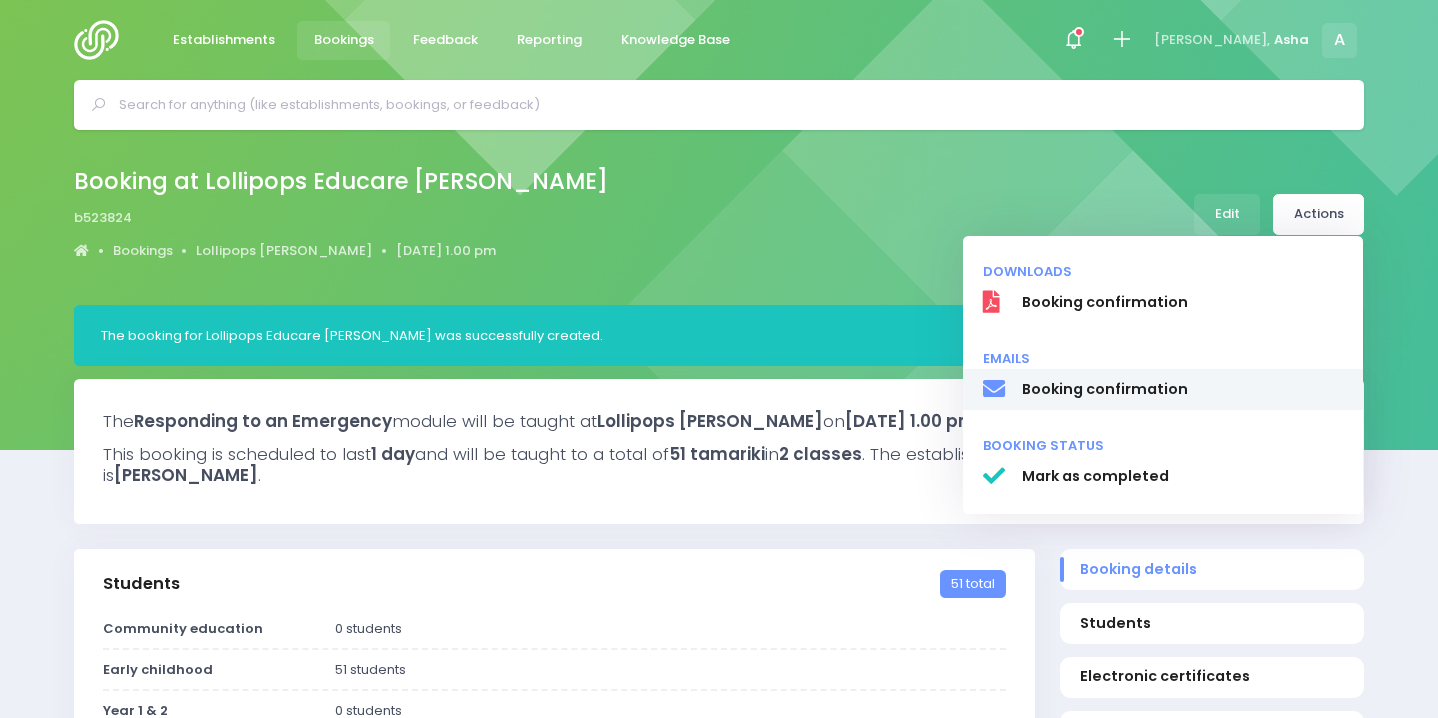 click on "Booking confirmation" at bounding box center (1183, 389) 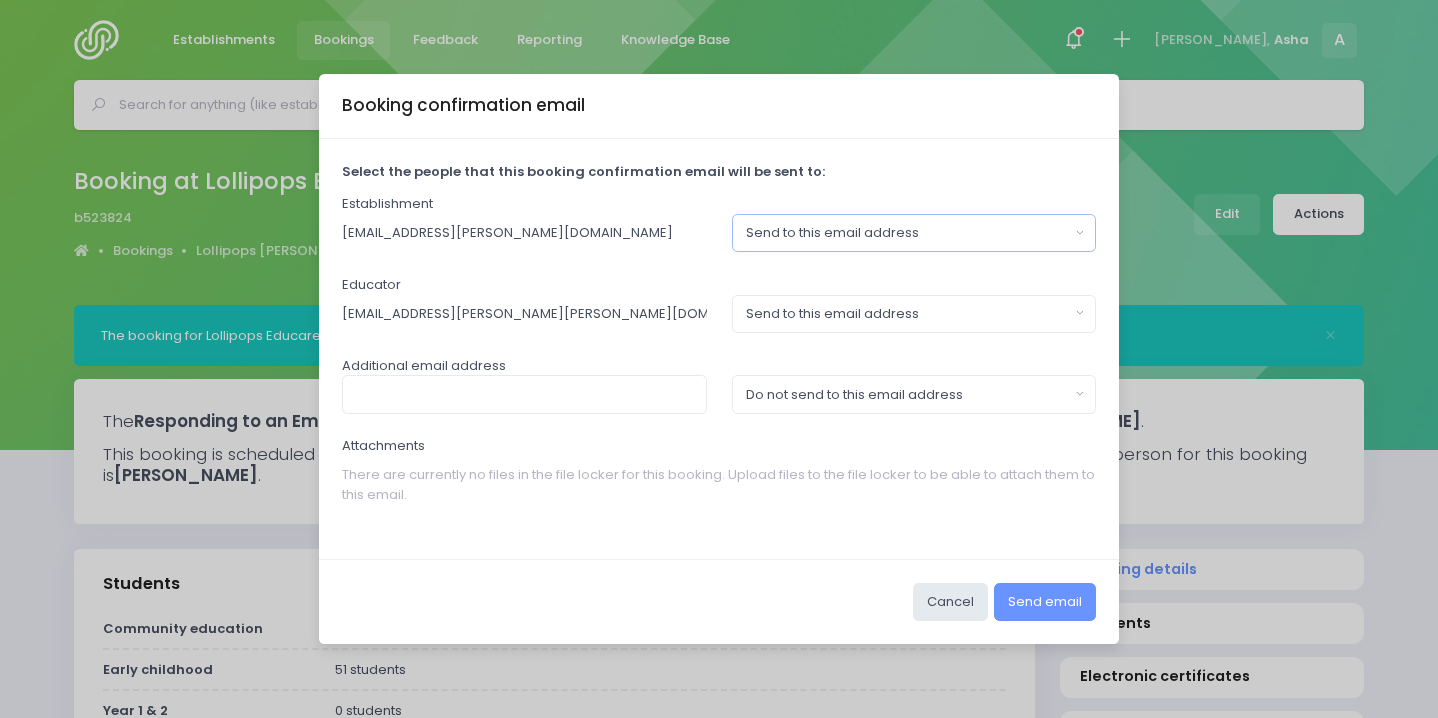 click on "Send to this email address" at bounding box center (908, 233) 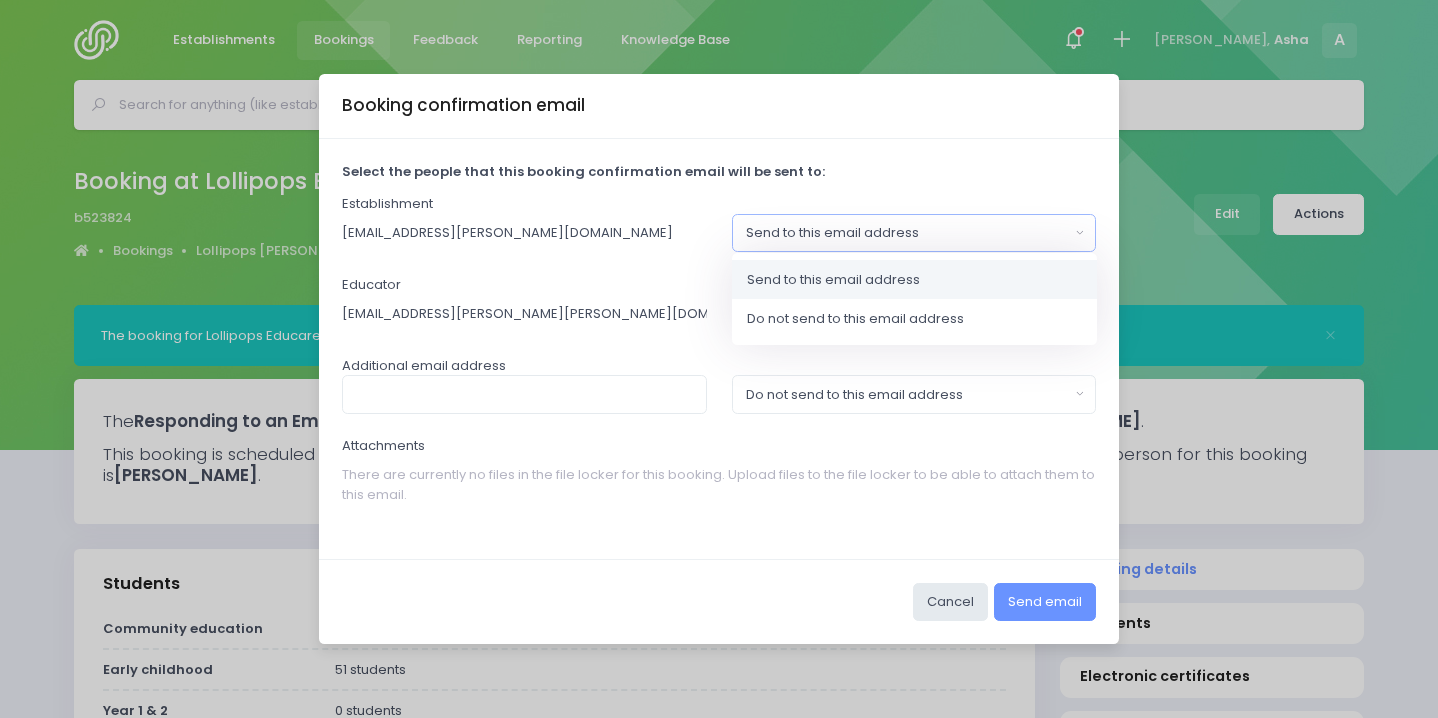 click on "Send to this email address" at bounding box center (908, 233) 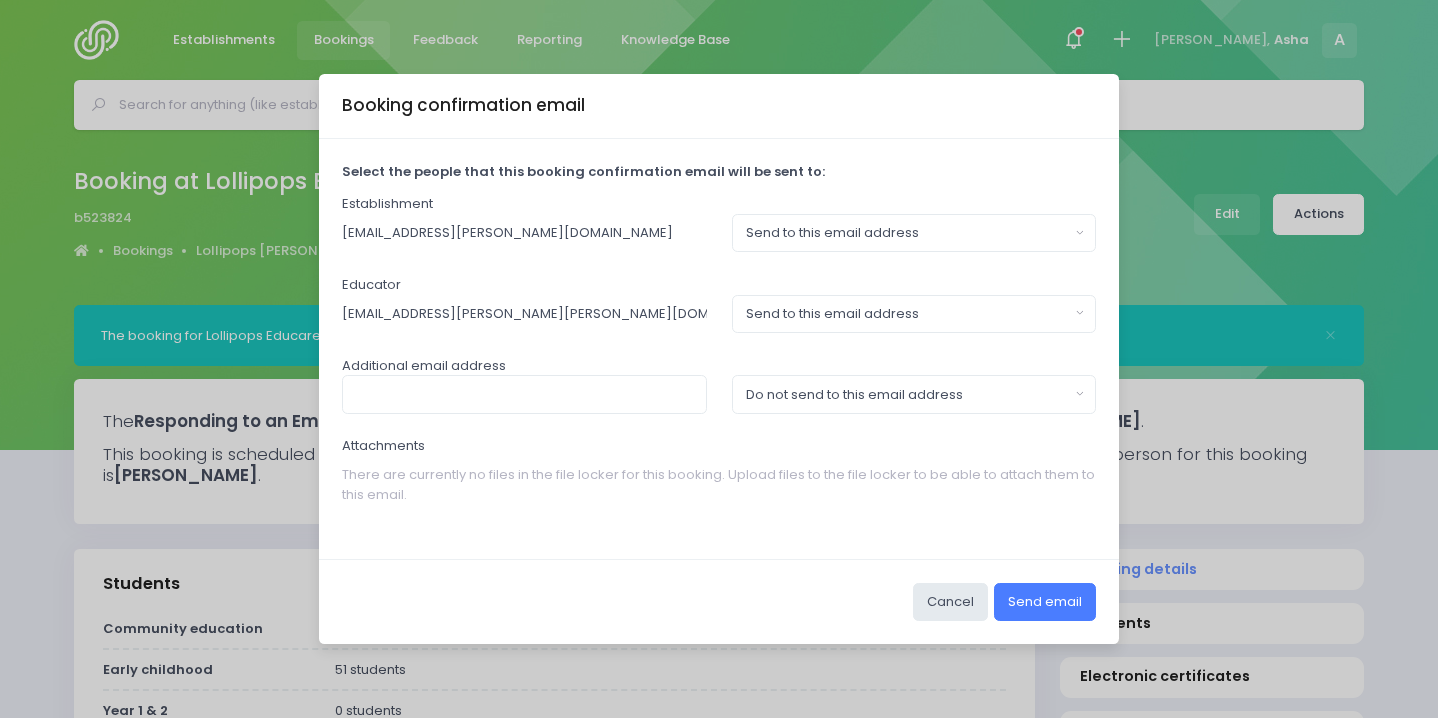 click on "Send email" at bounding box center (1045, 602) 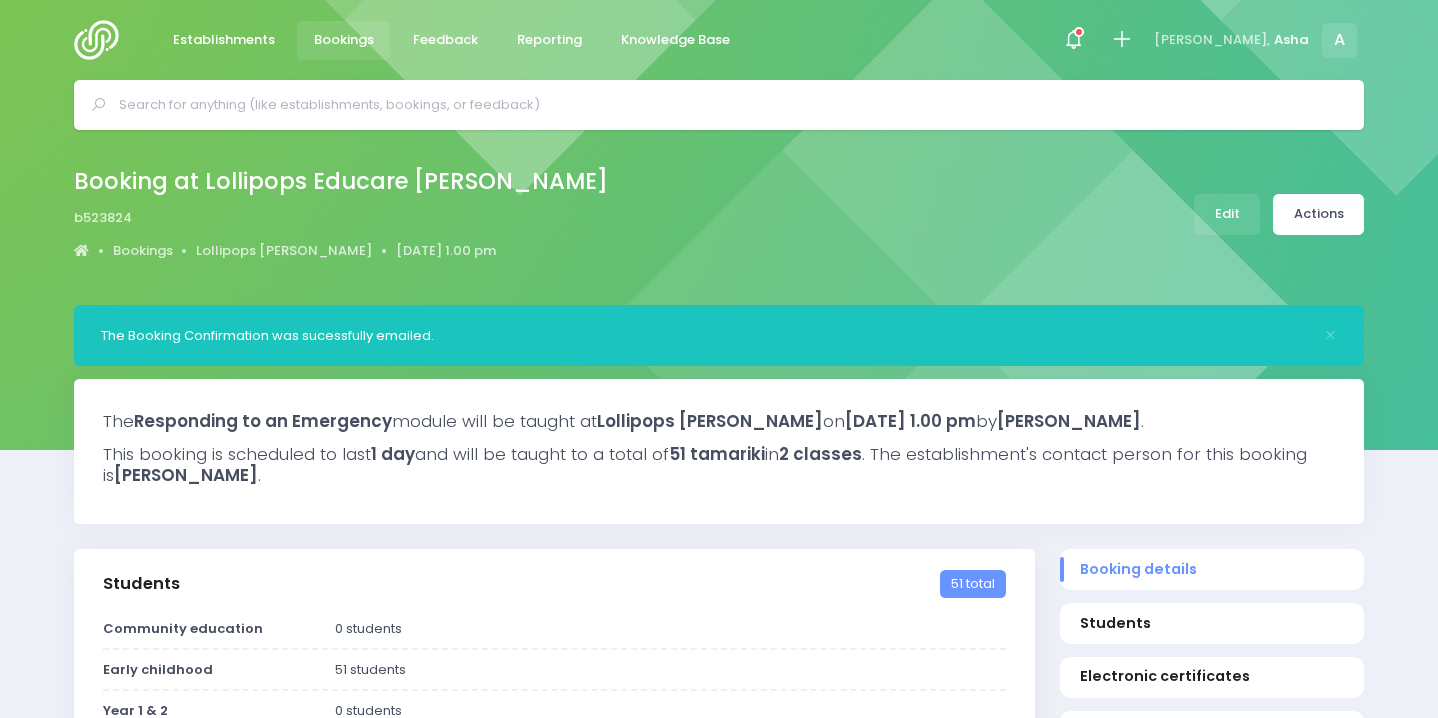 select on "5" 